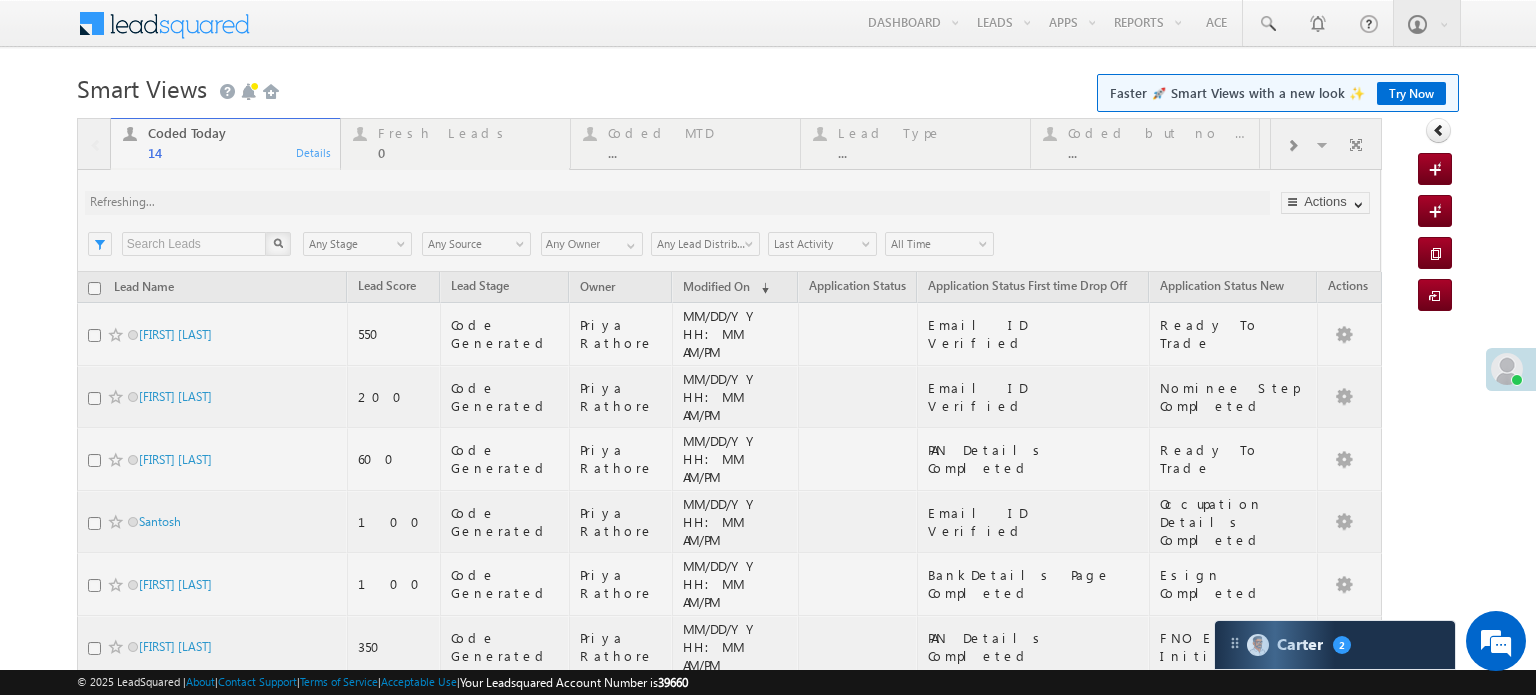 scroll, scrollTop: 0, scrollLeft: 0, axis: both 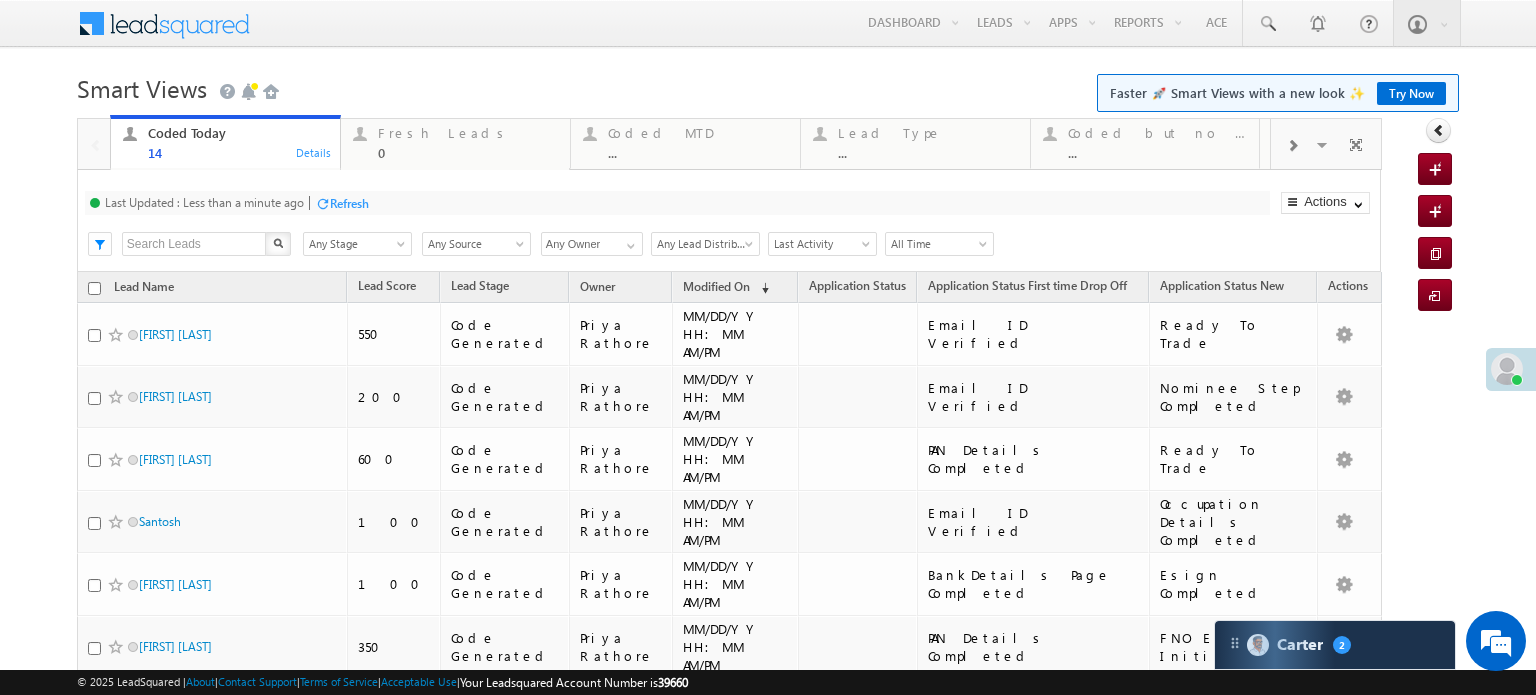 click on "Refresh" at bounding box center [349, 203] 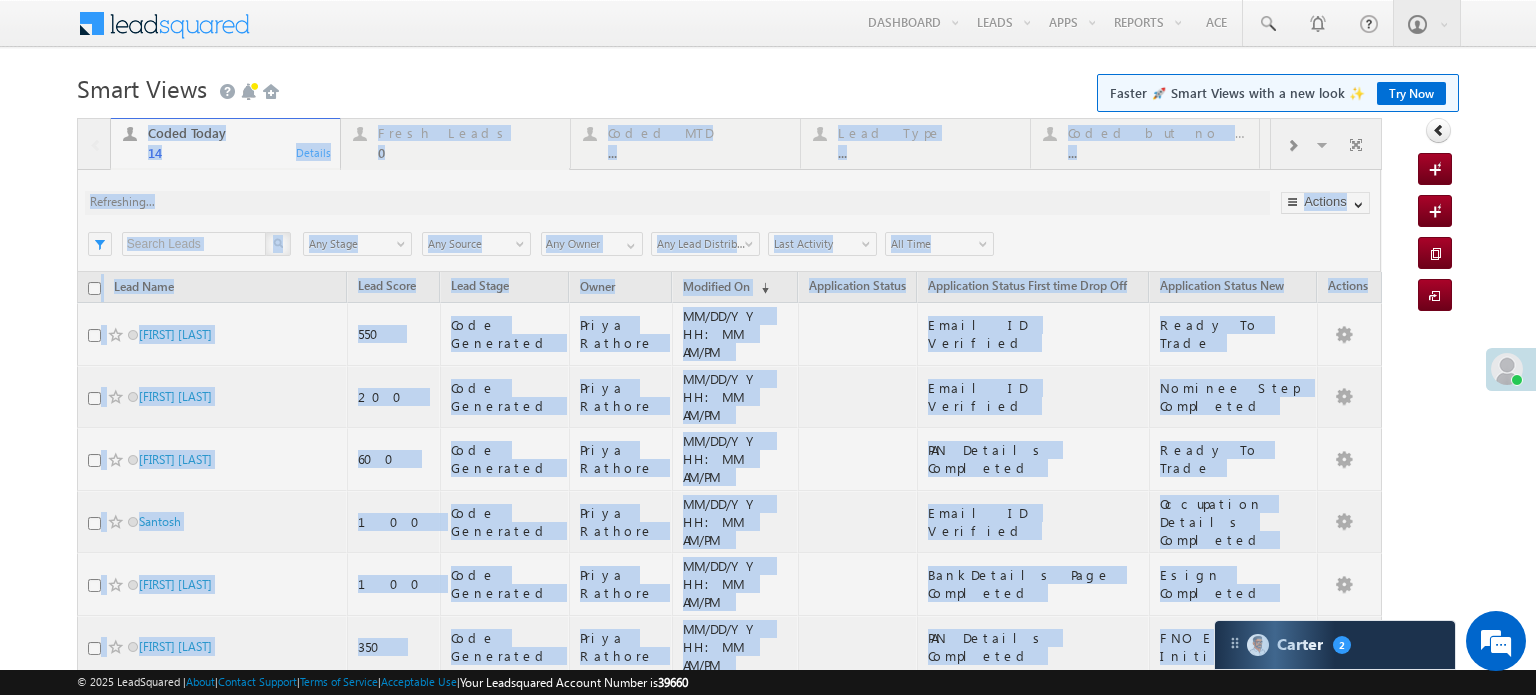 click at bounding box center (729, 703) 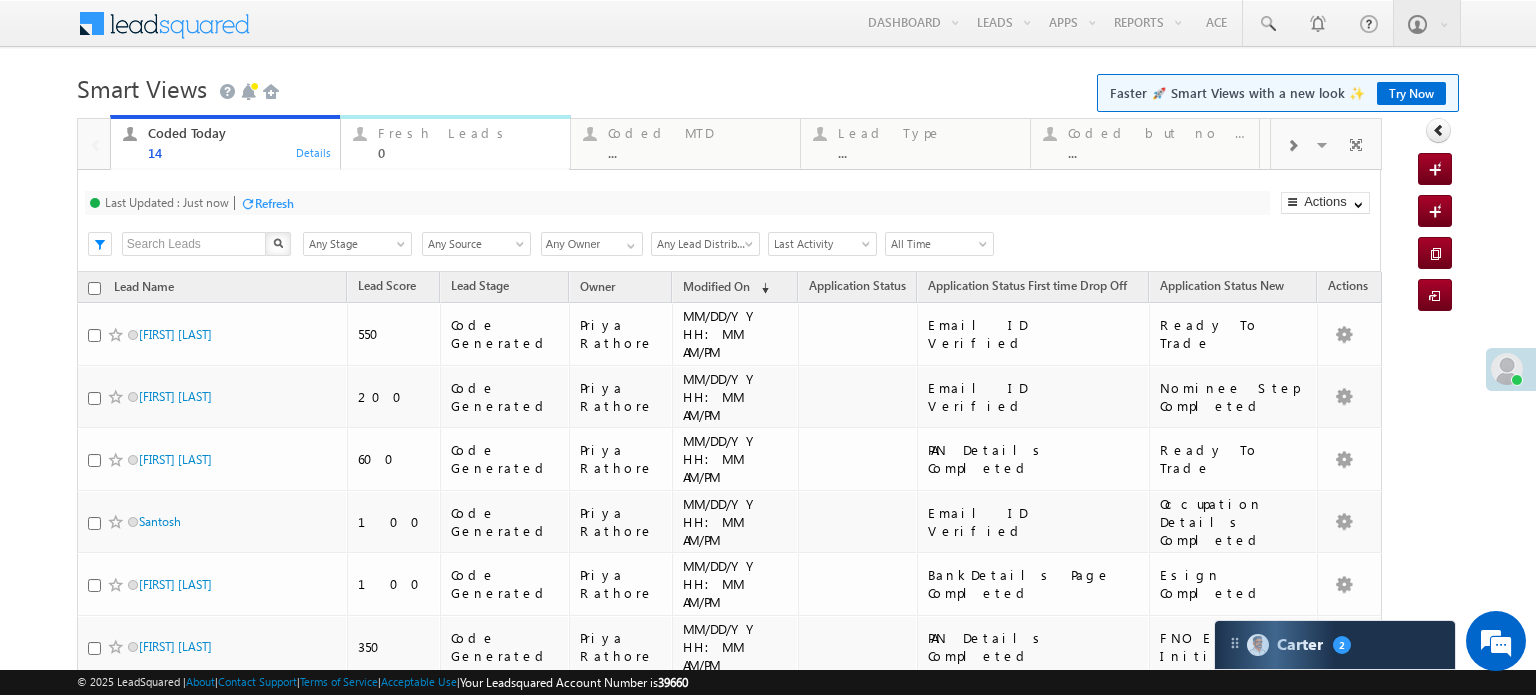click on "Fresh Leads" at bounding box center [468, 133] 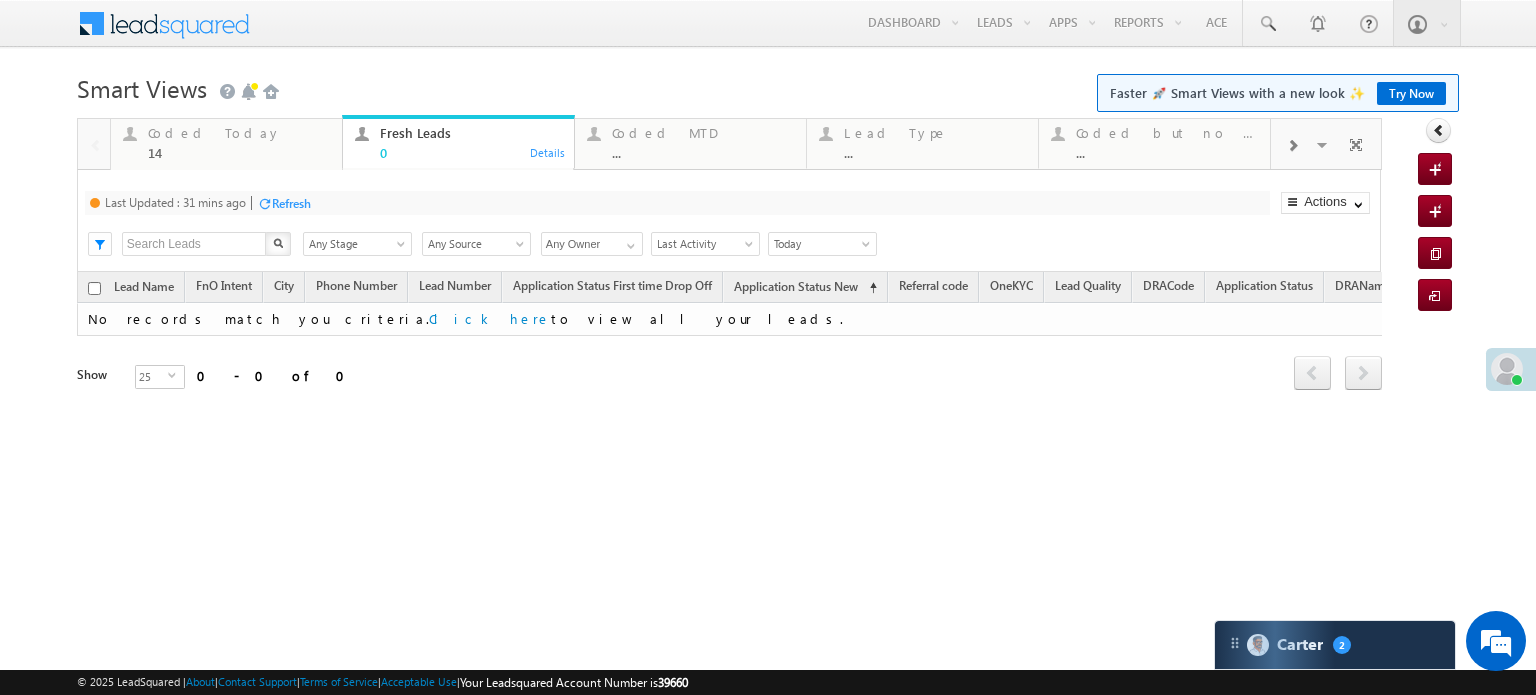 click on "Refresh" at bounding box center [291, 203] 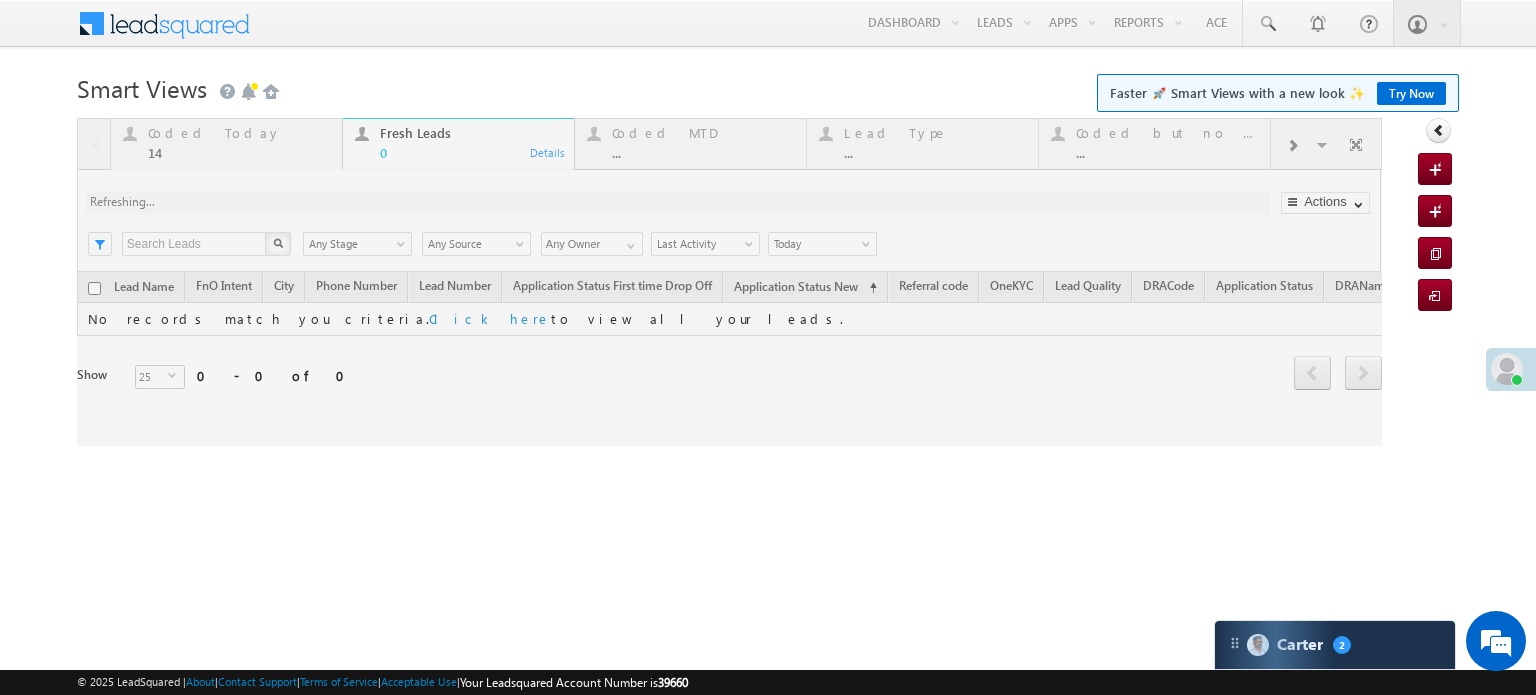 click at bounding box center [729, 282] 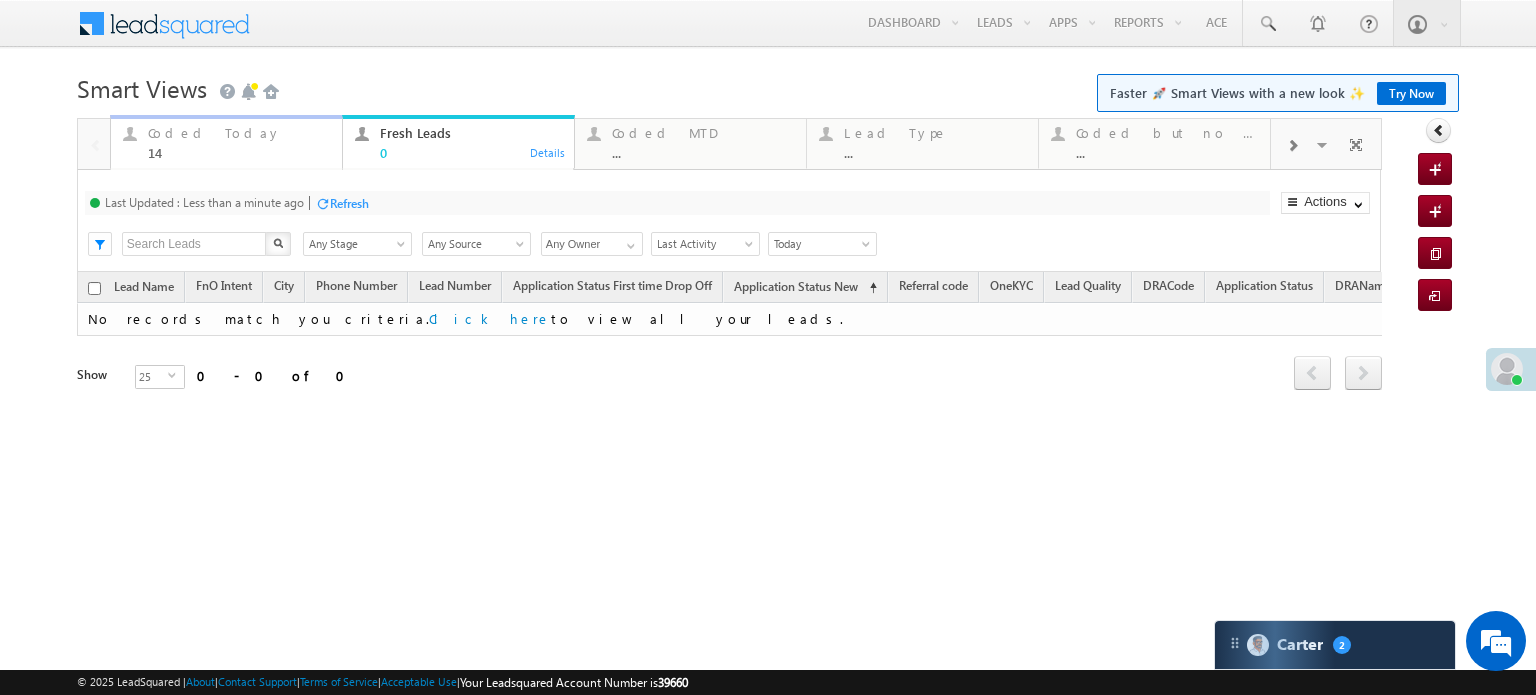 click on "Coded Today" at bounding box center (239, 133) 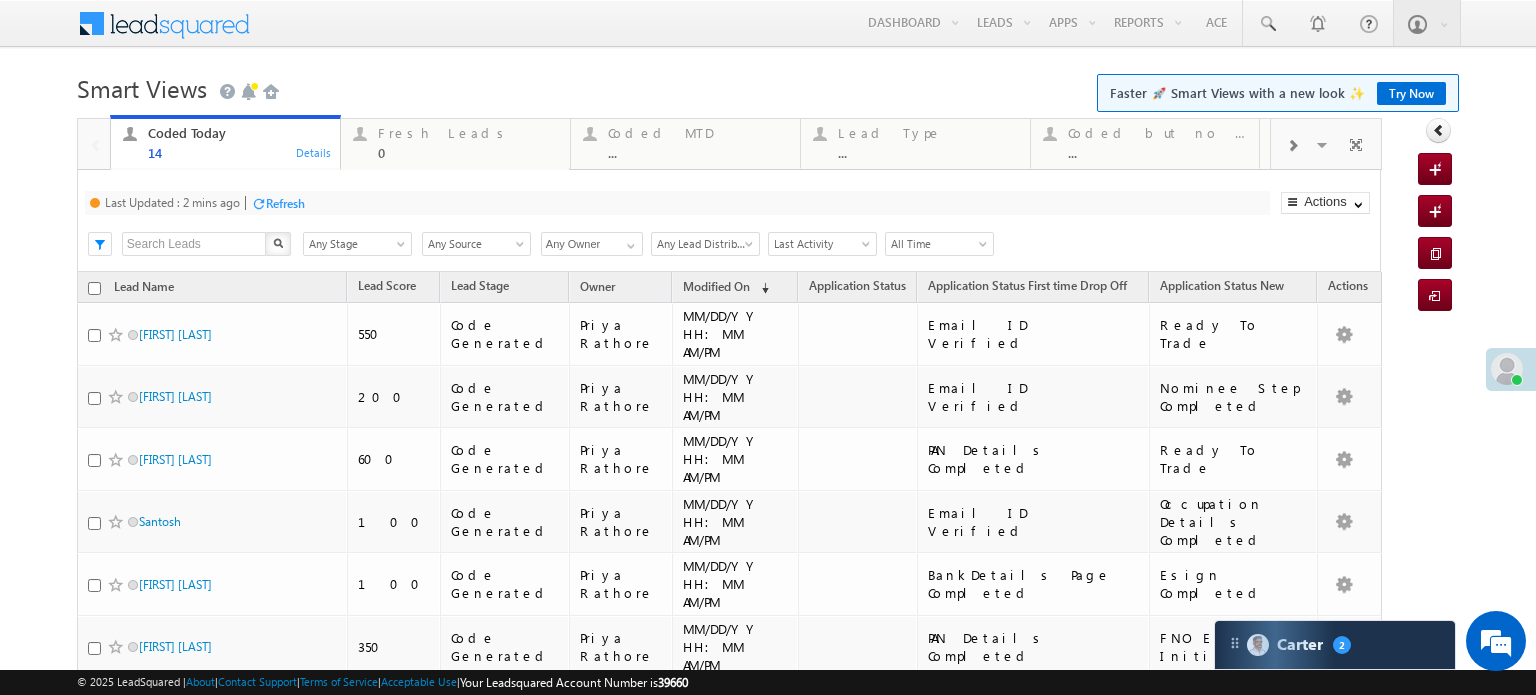 click on "Refresh" at bounding box center (285, 203) 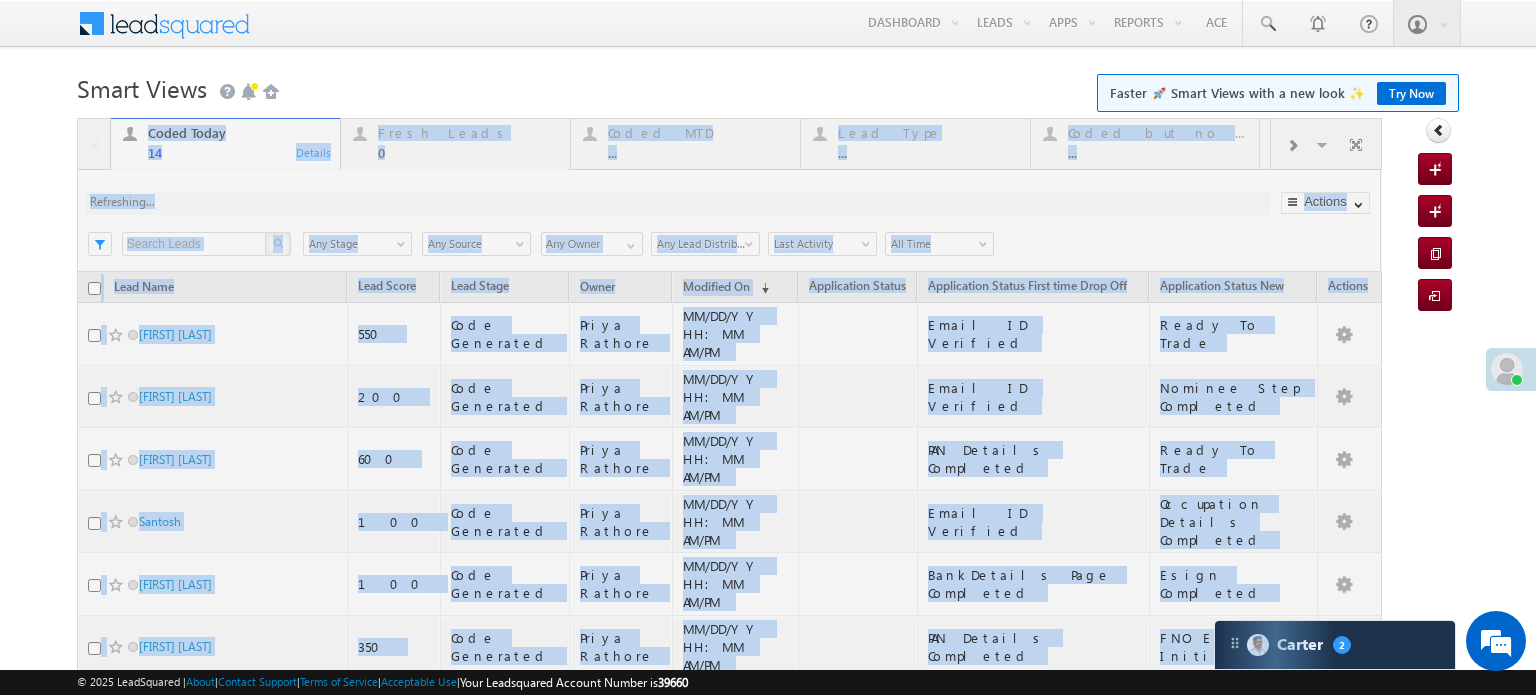click at bounding box center (729, 703) 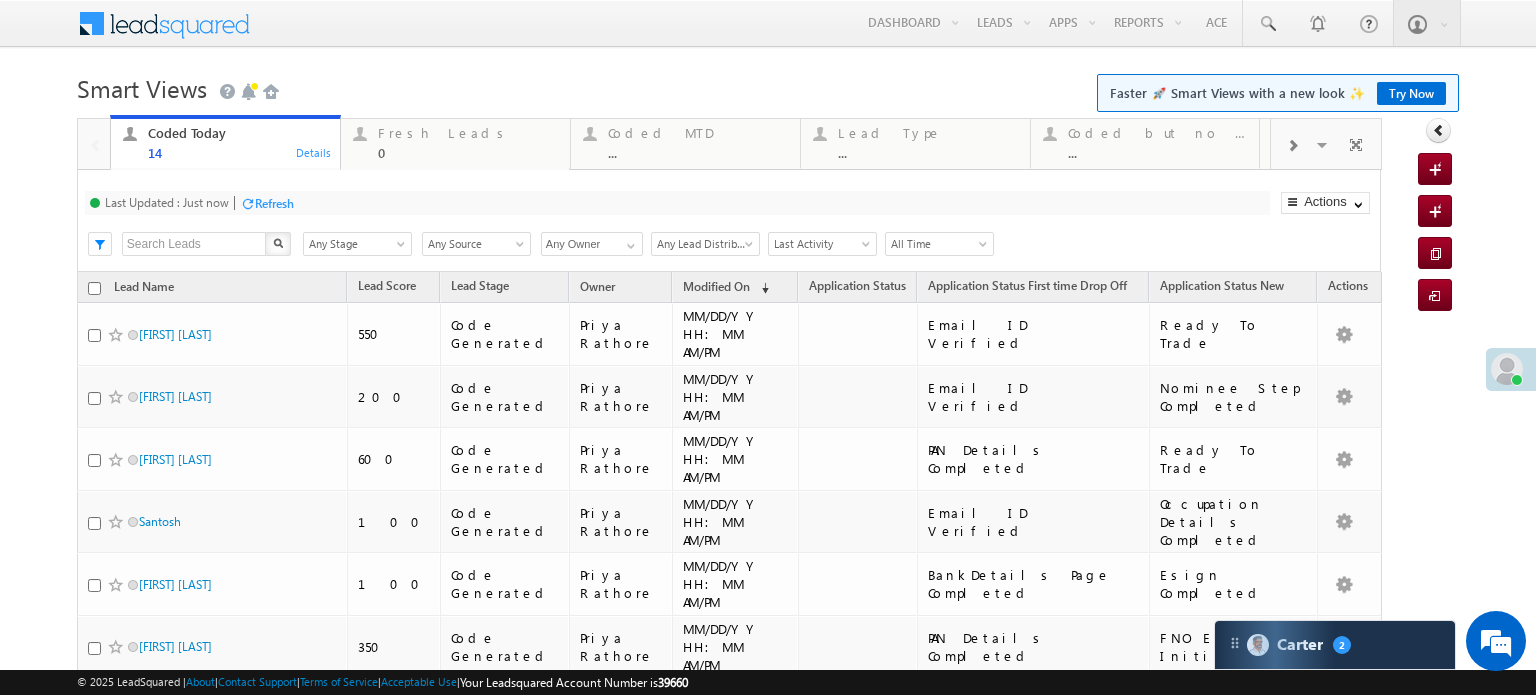 click on "Refresh" at bounding box center [274, 203] 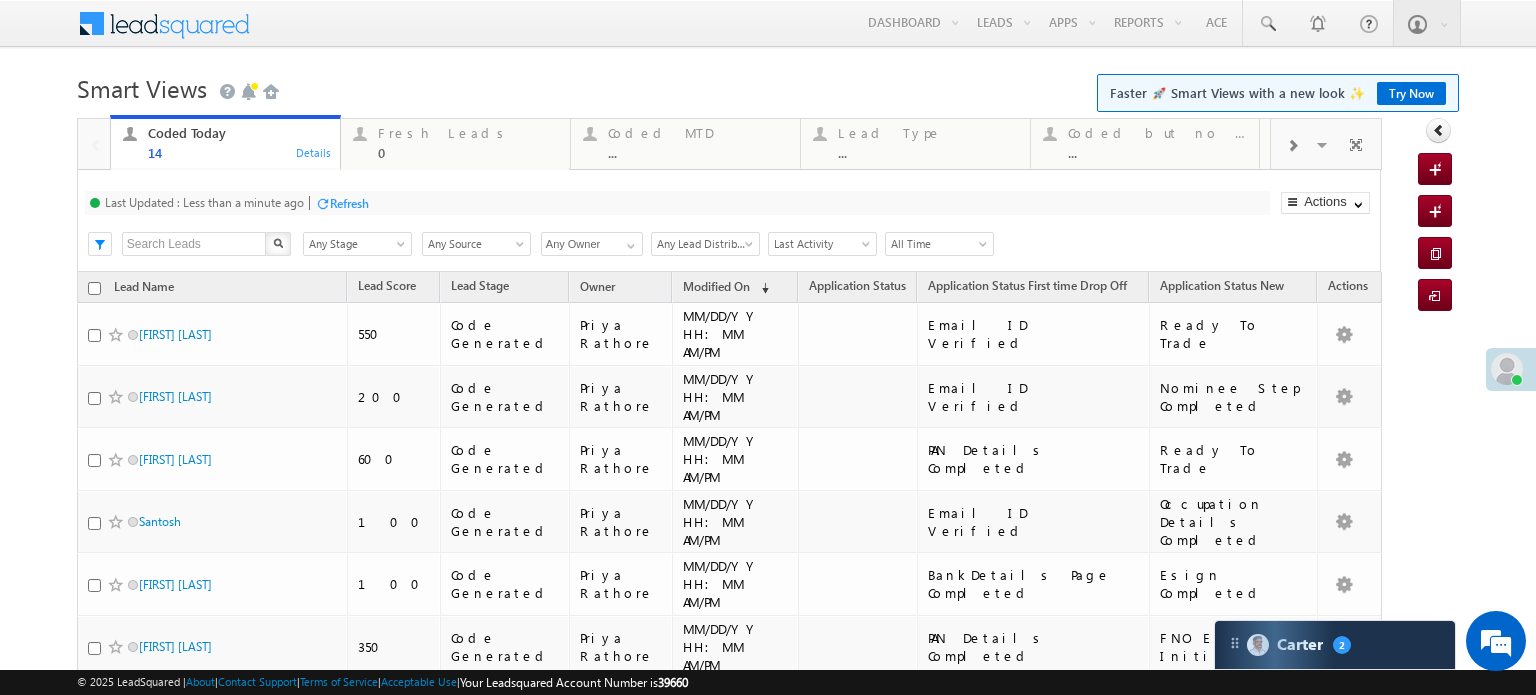 click on "Refresh" at bounding box center [349, 203] 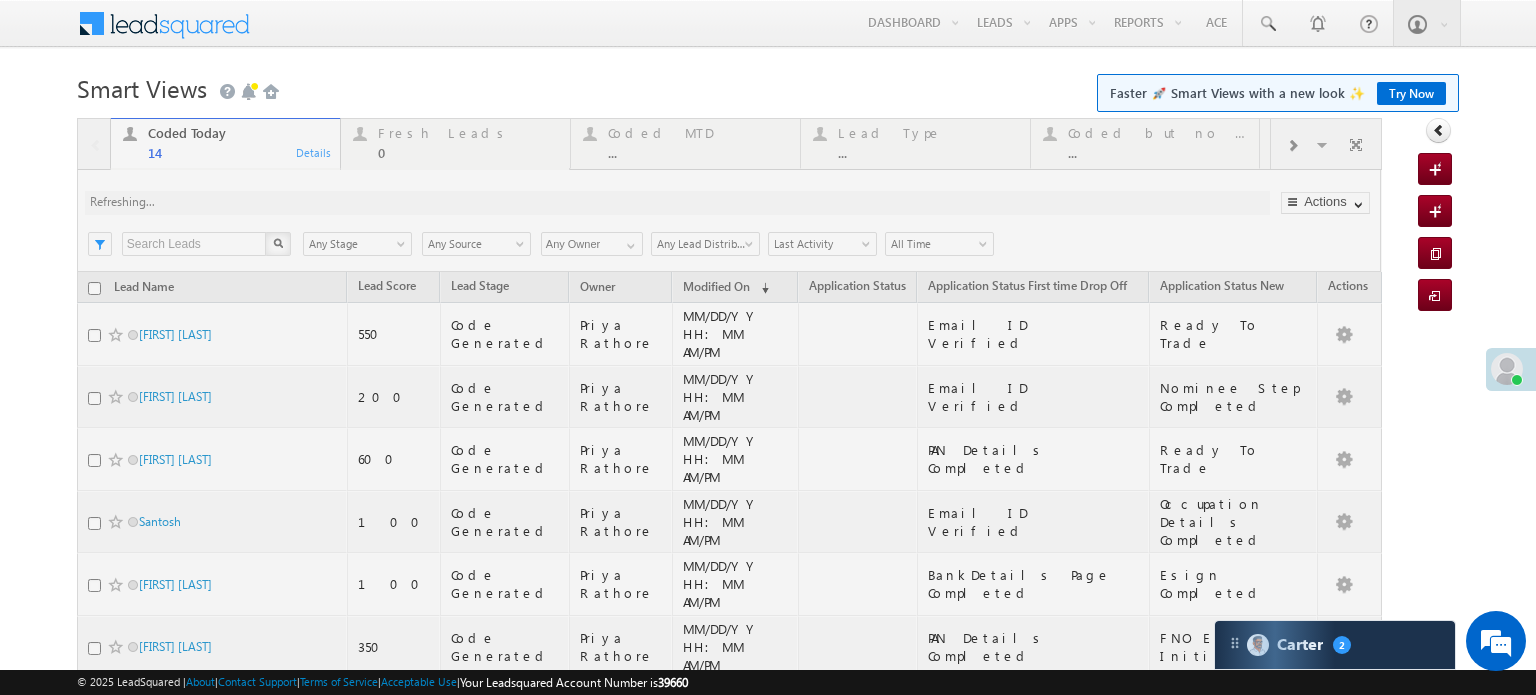 click at bounding box center [729, 703] 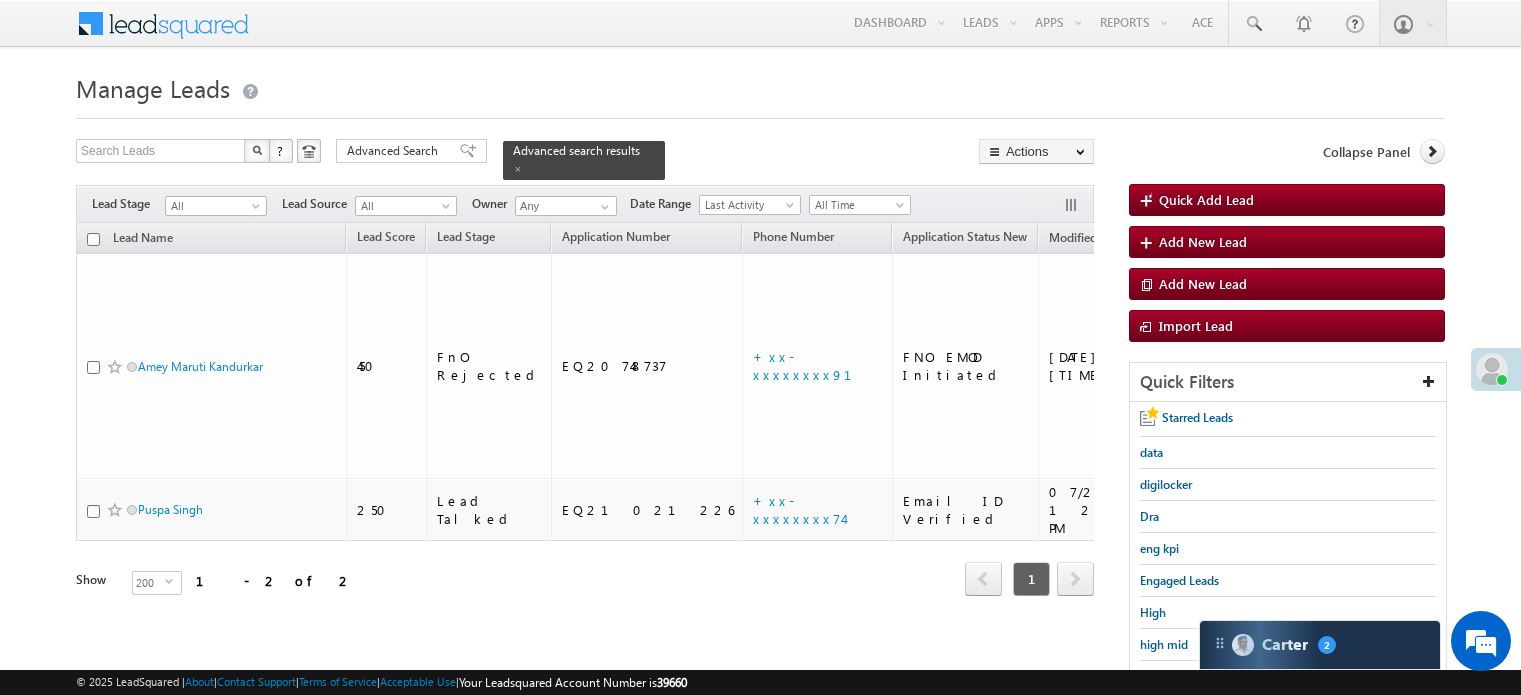 scroll, scrollTop: 100, scrollLeft: 0, axis: vertical 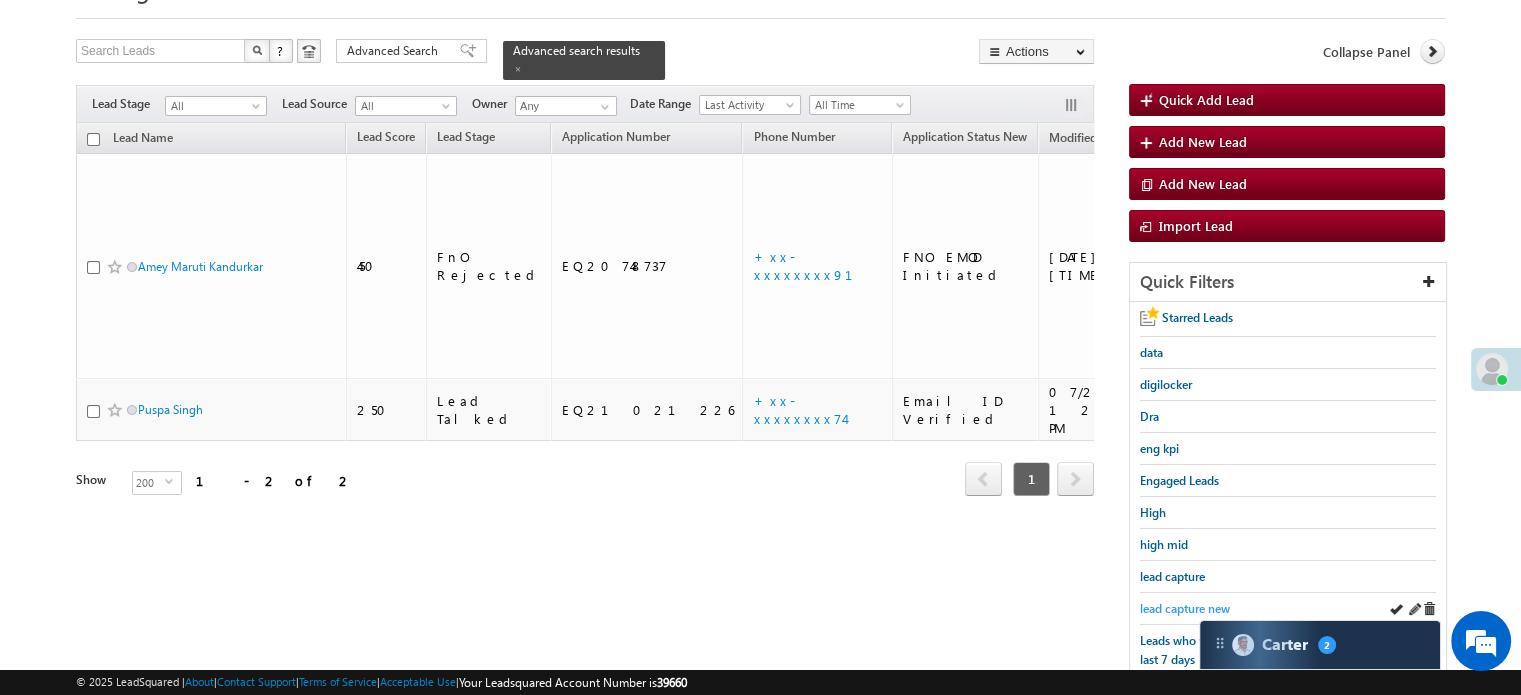 click on "lead capture new" at bounding box center [1185, 608] 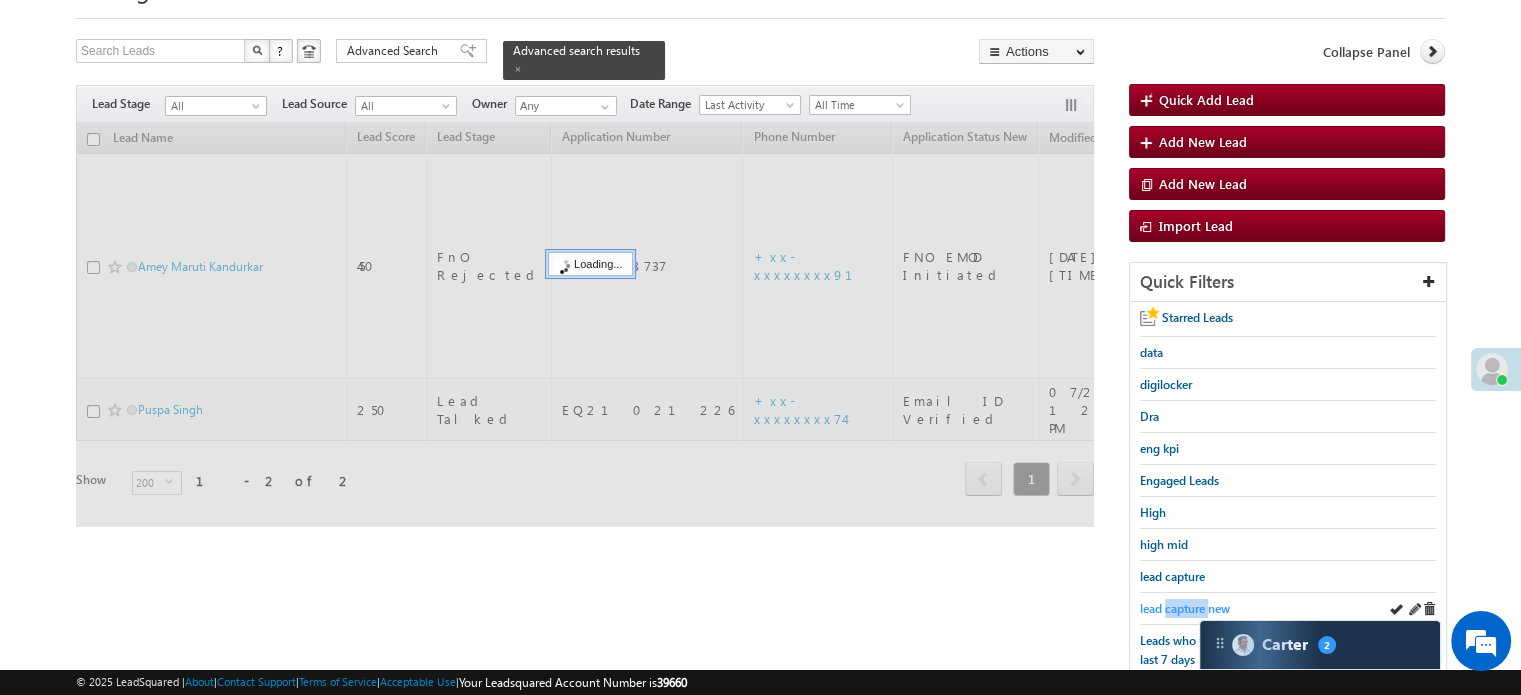 click on "lead capture new" at bounding box center (1185, 608) 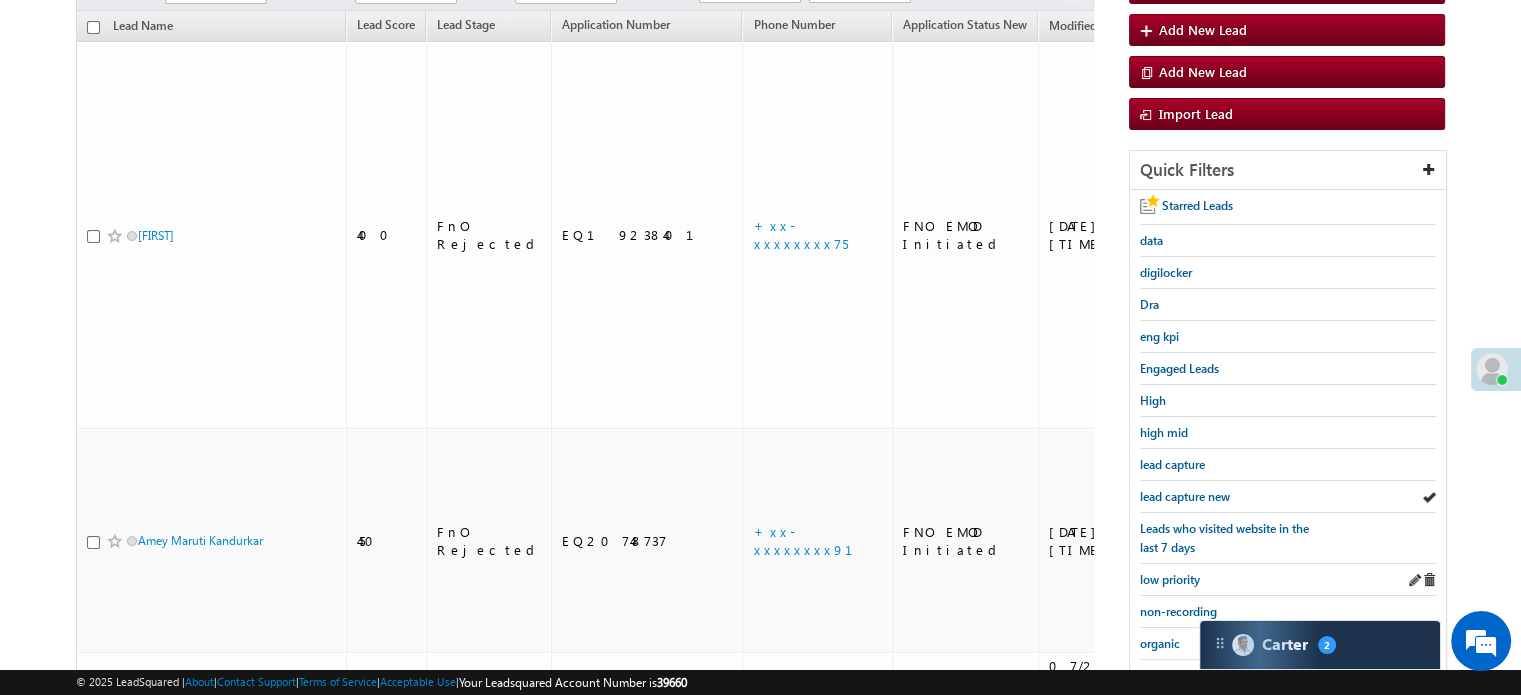 scroll, scrollTop: 429, scrollLeft: 0, axis: vertical 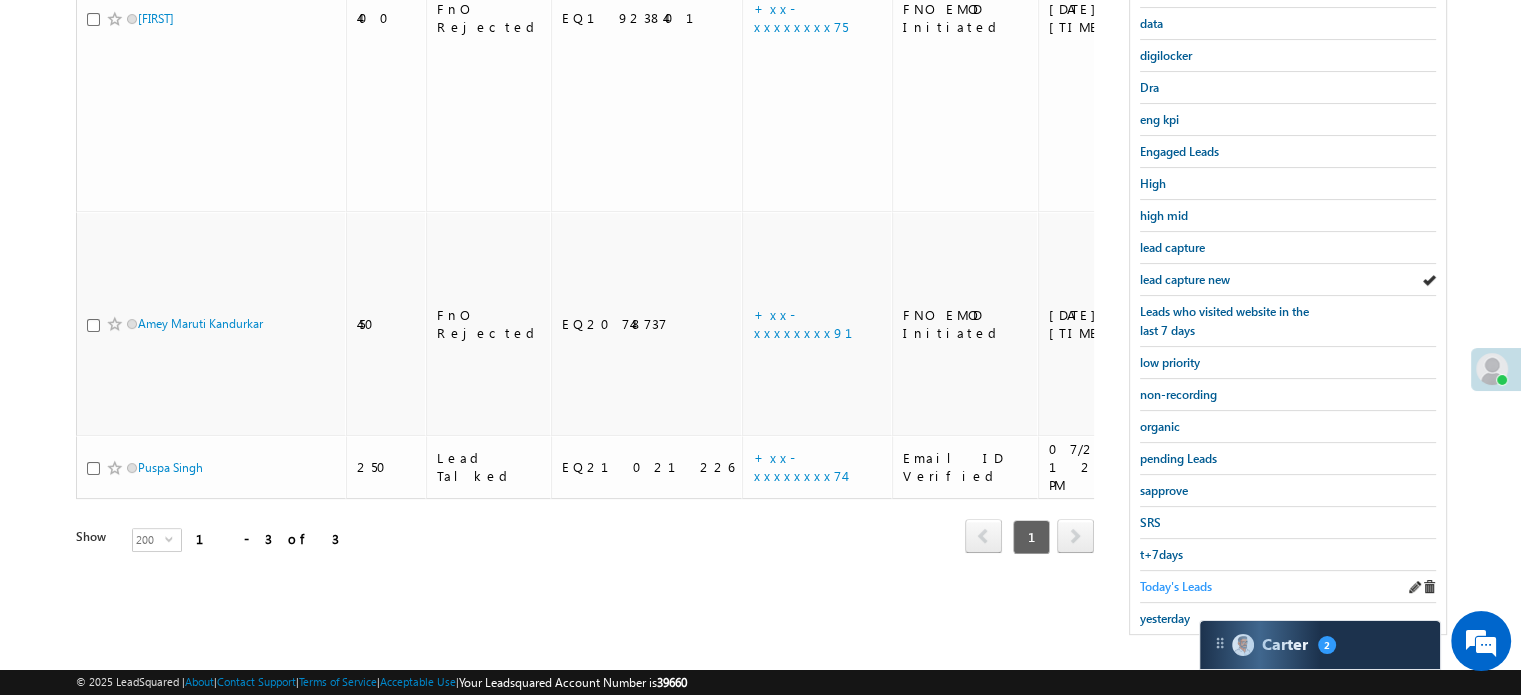 click on "Today's Leads" at bounding box center [1176, 586] 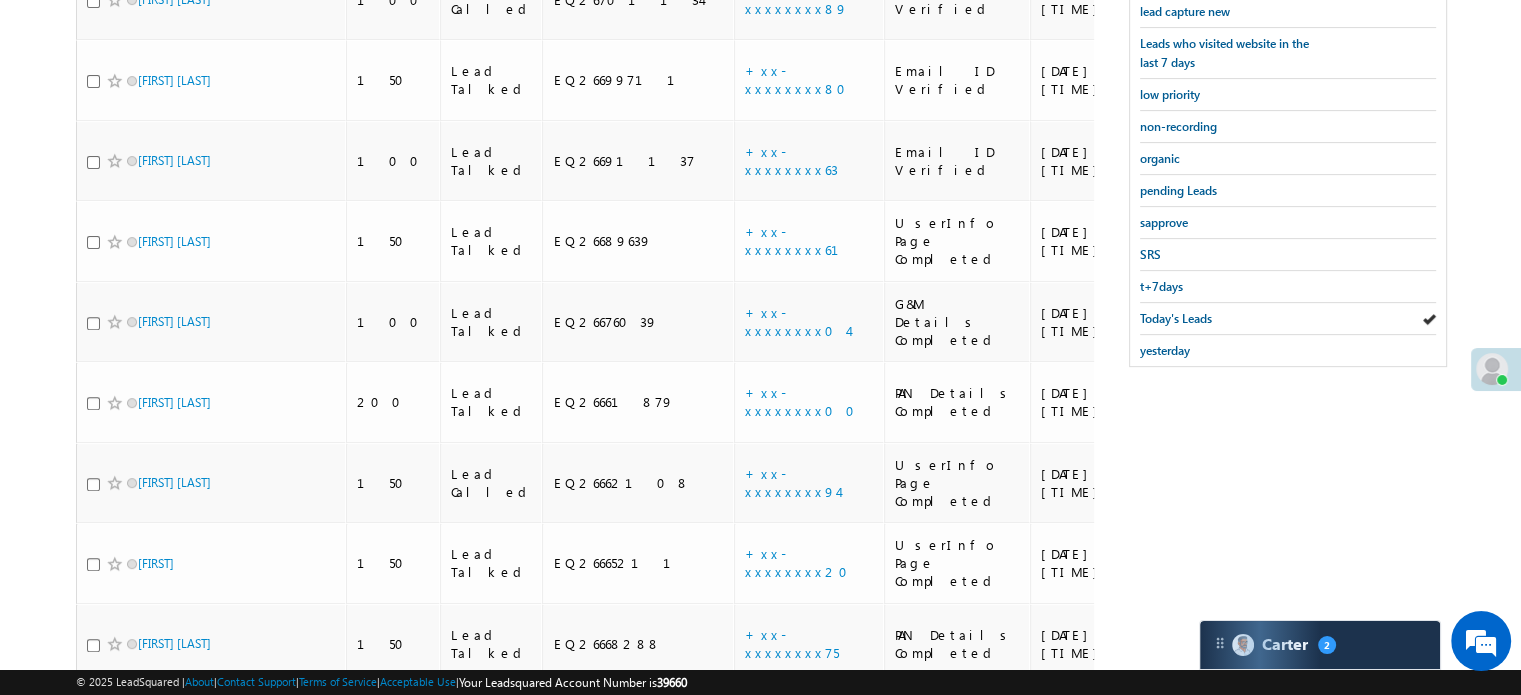 scroll, scrollTop: 829, scrollLeft: 0, axis: vertical 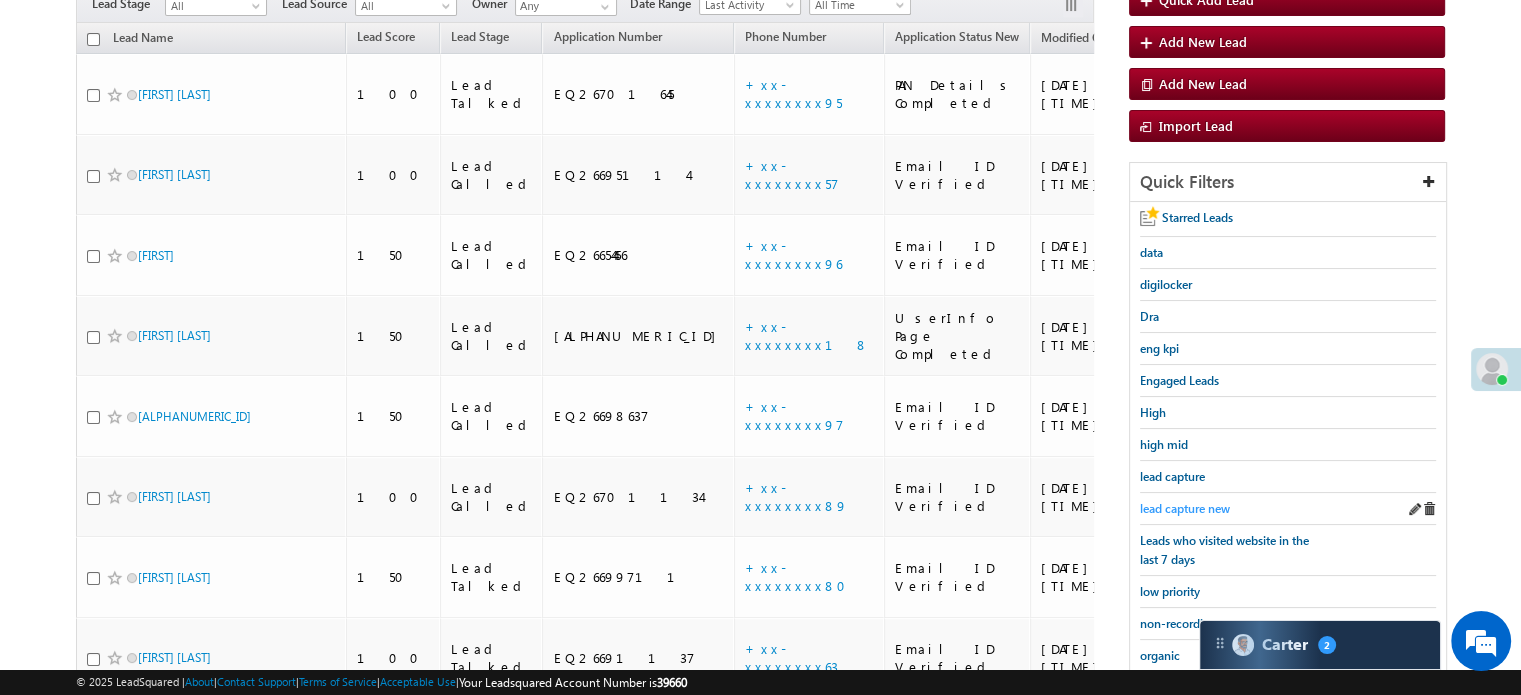 click on "lead capture new" at bounding box center (1185, 508) 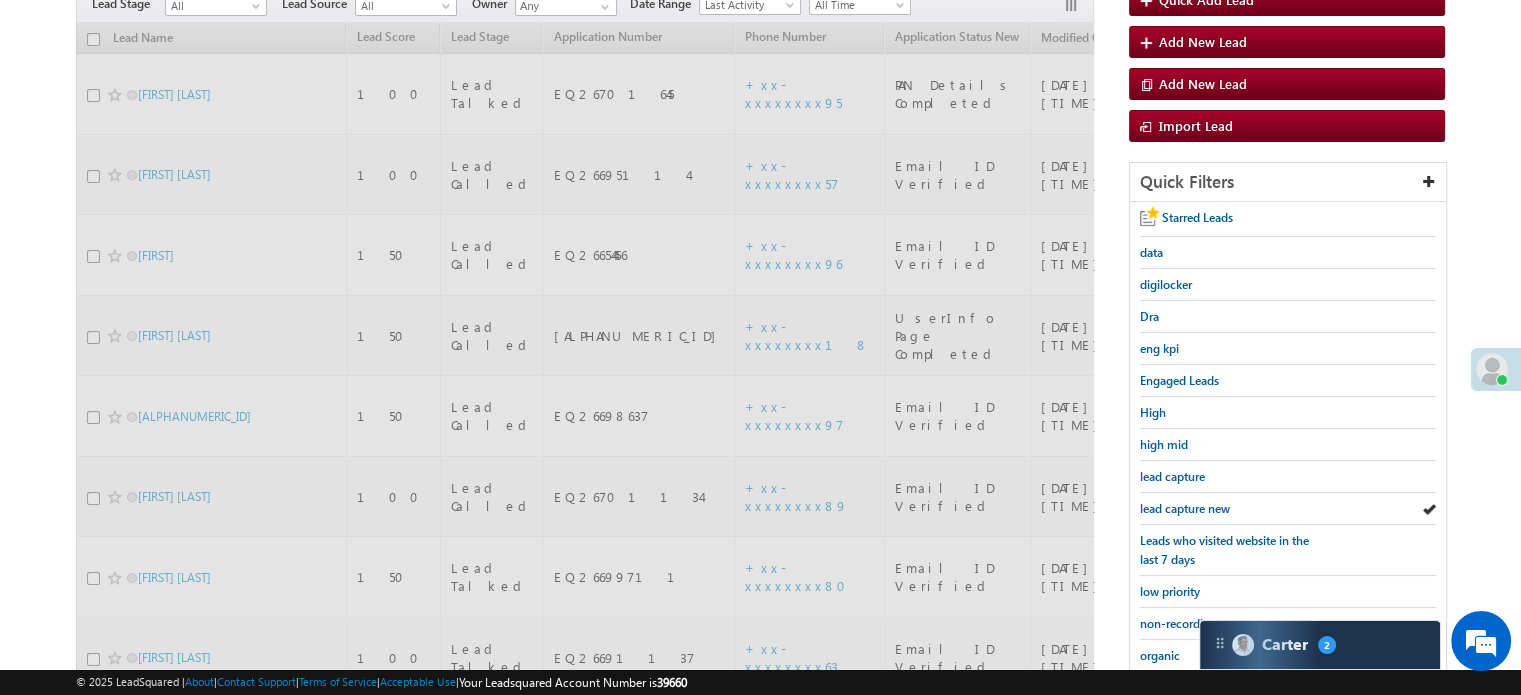 click on "lead capture new" at bounding box center (1185, 508) 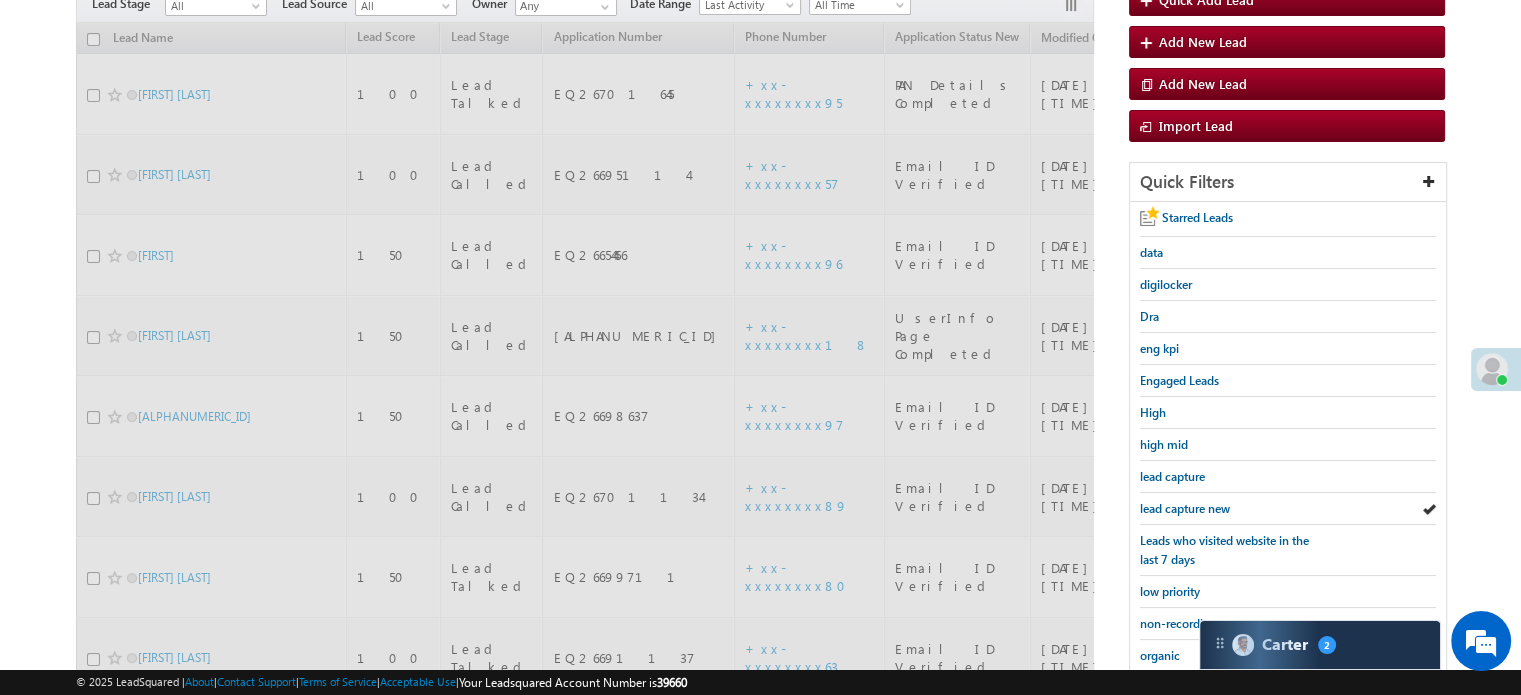 click on "lead capture new" at bounding box center [1185, 508] 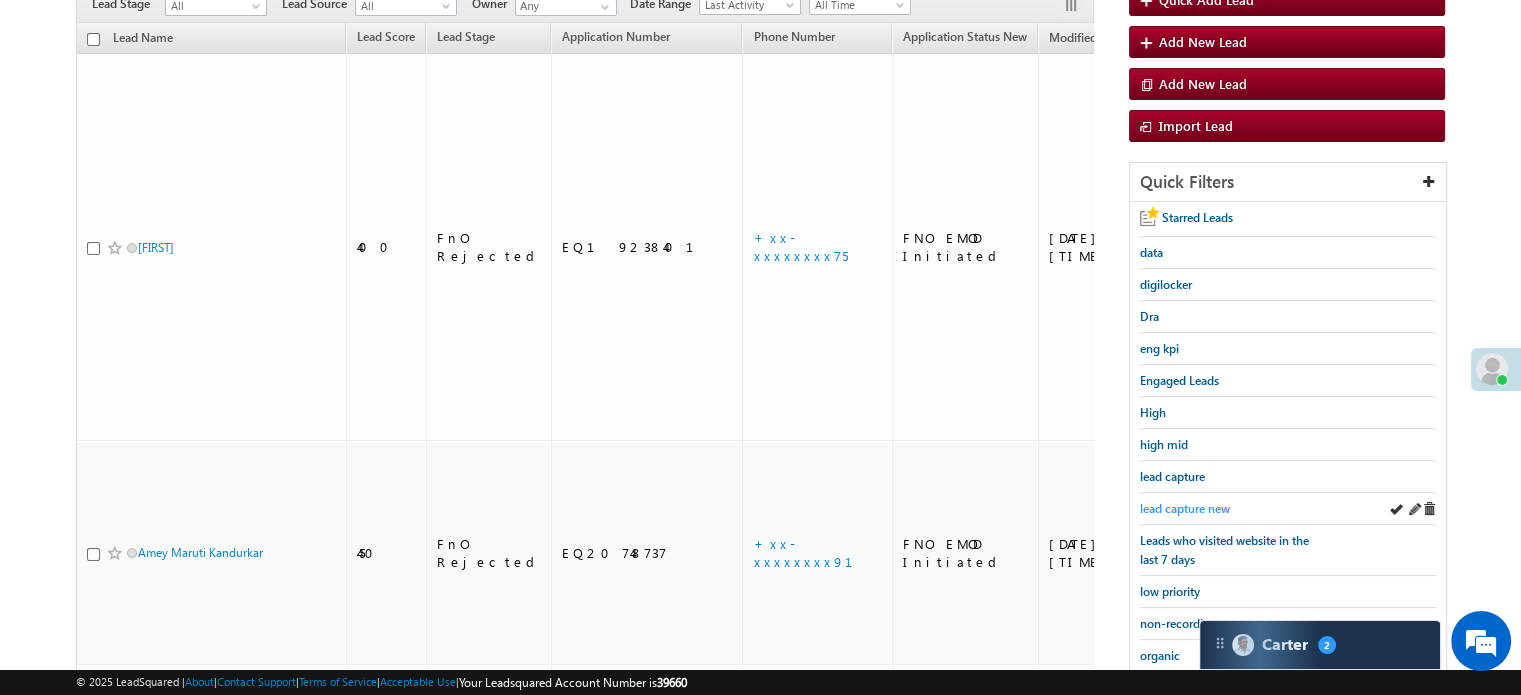 click on "lead capture new" at bounding box center [1185, 508] 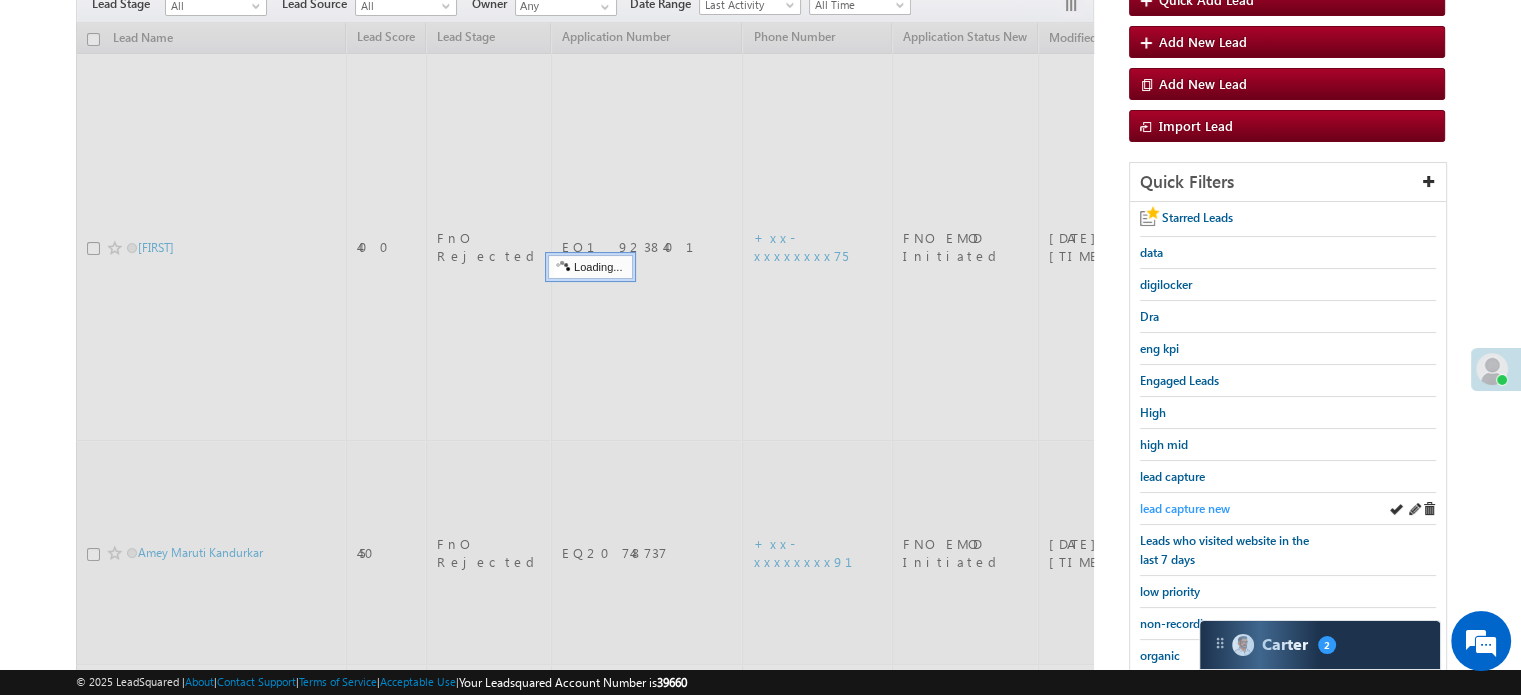 click on "lead capture new" at bounding box center (1185, 508) 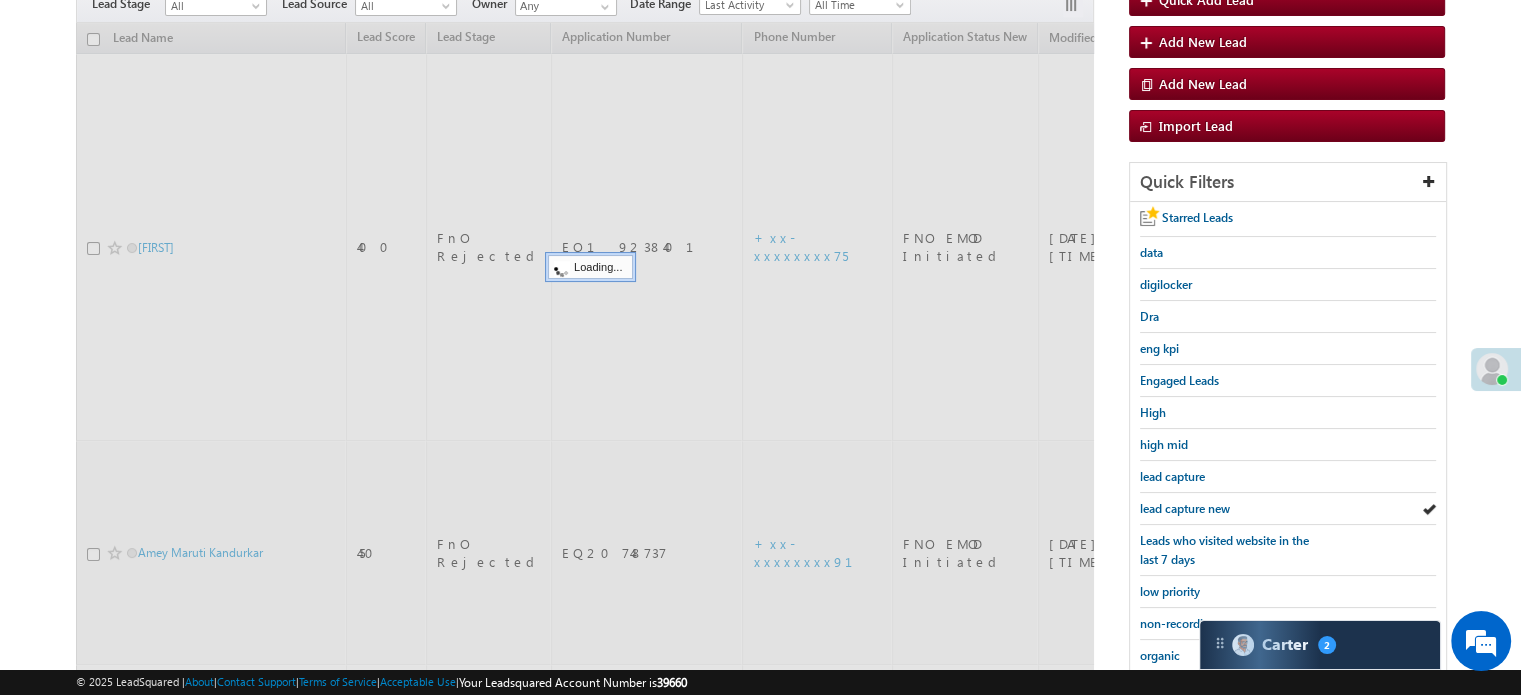 click on "lead capture new" at bounding box center (1185, 508) 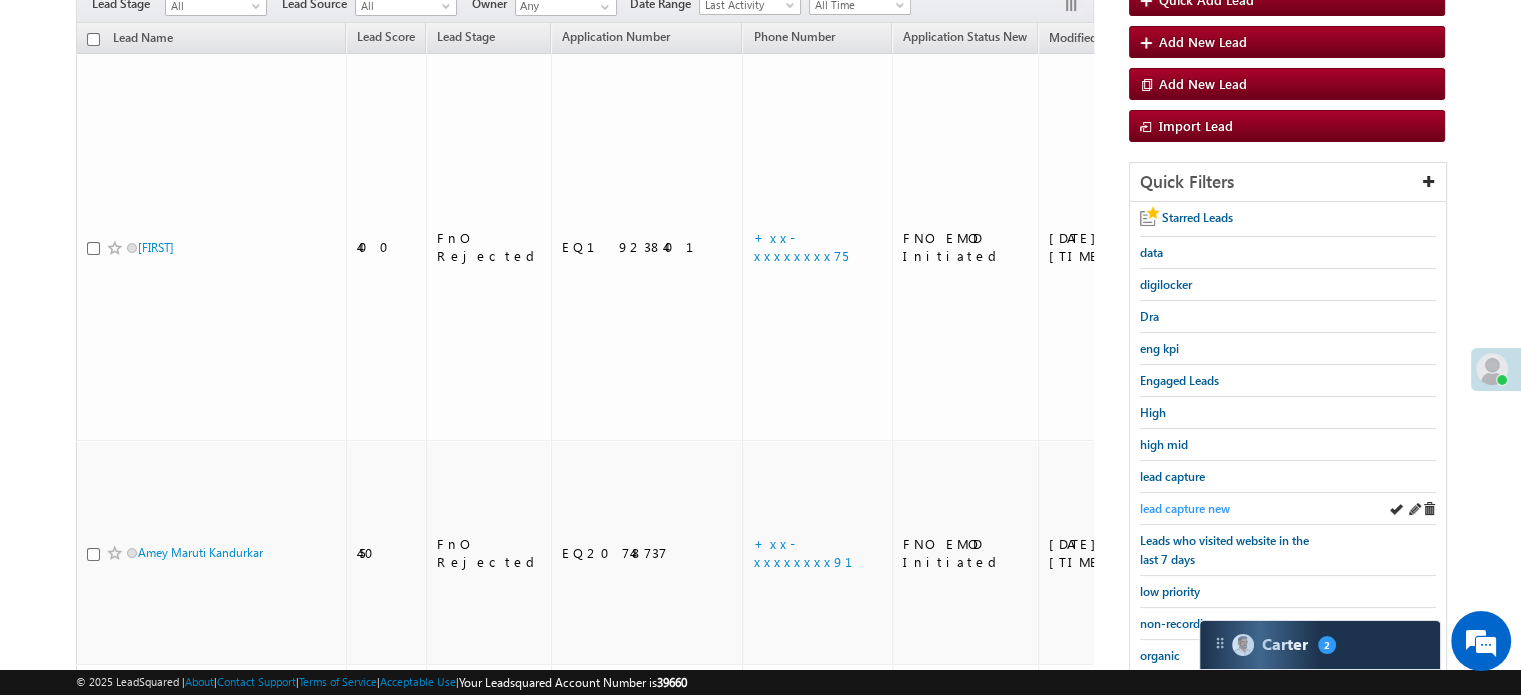 click on "lead capture new" at bounding box center [1185, 508] 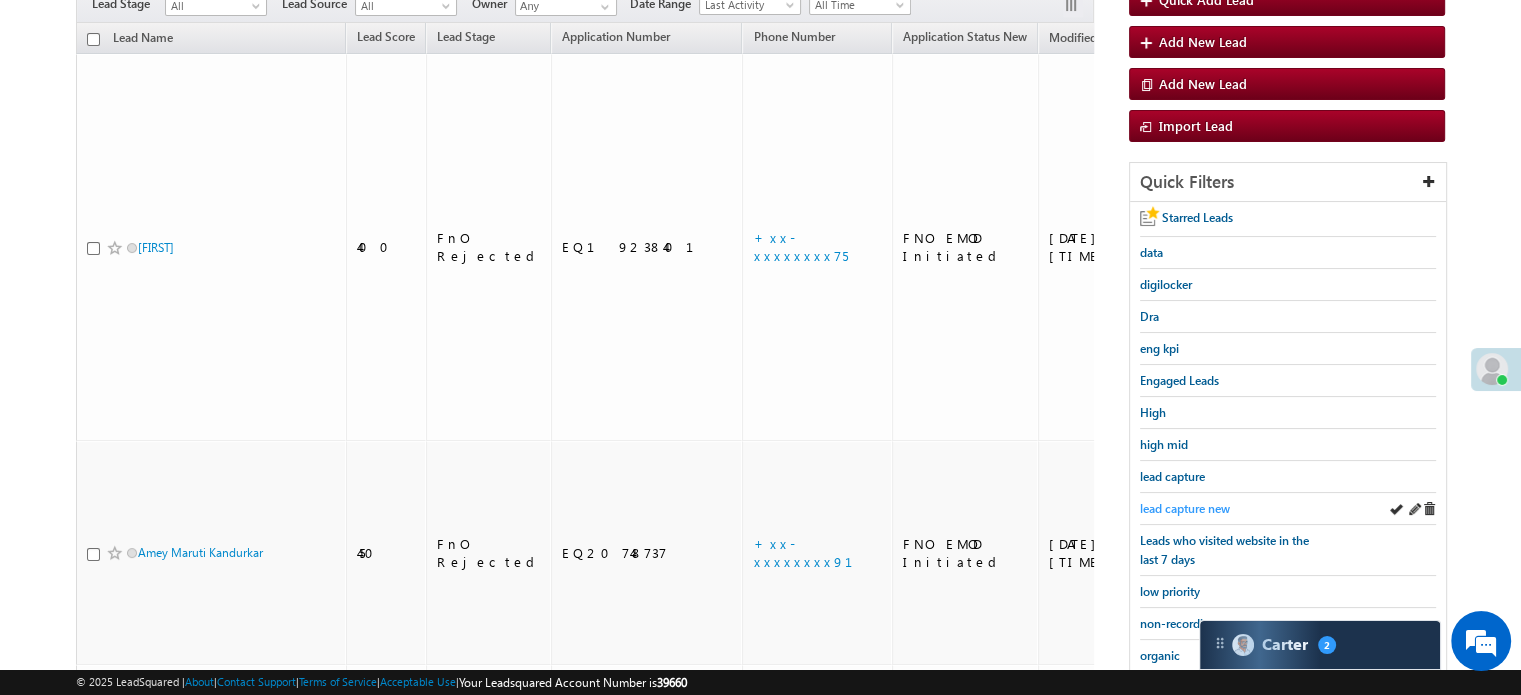 click on "lead capture new" at bounding box center (1185, 508) 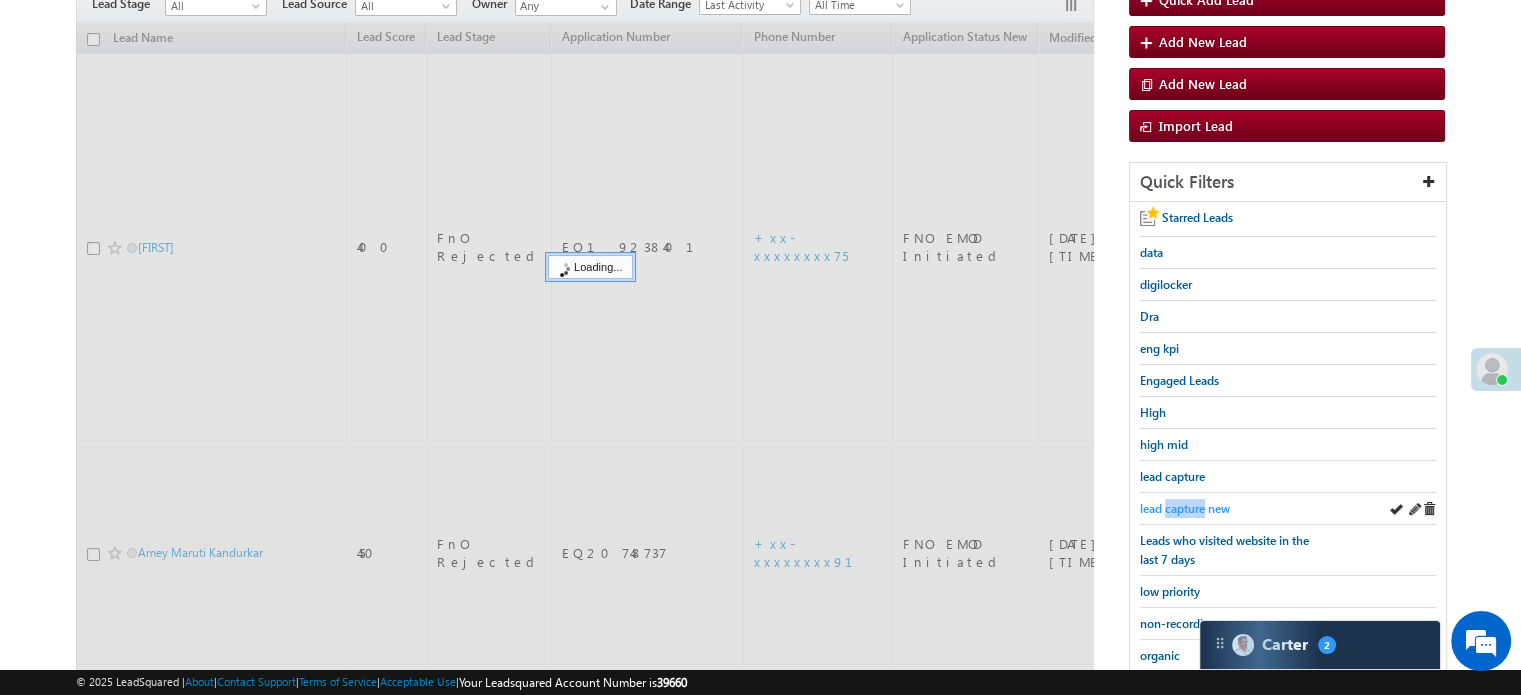 click on "lead capture new" at bounding box center [1185, 508] 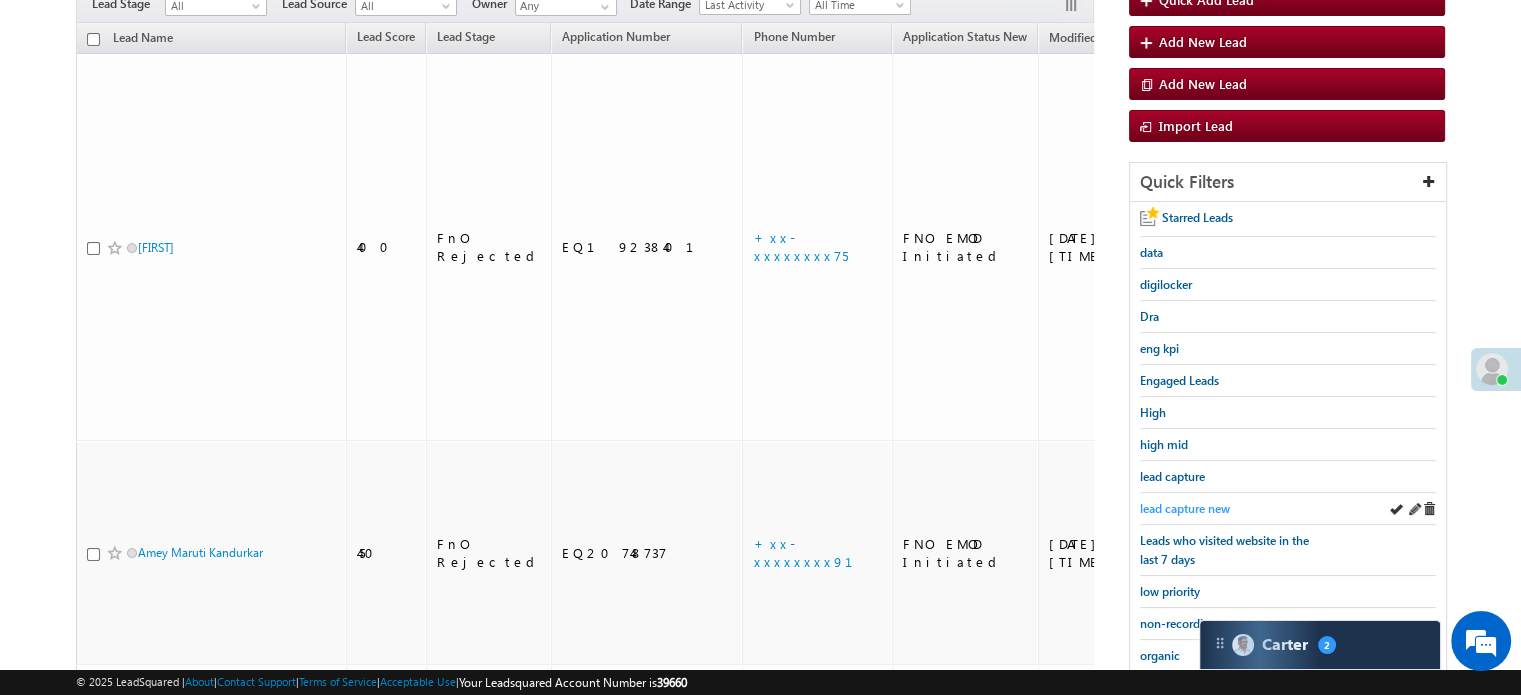 click on "lead capture new" at bounding box center (1185, 508) 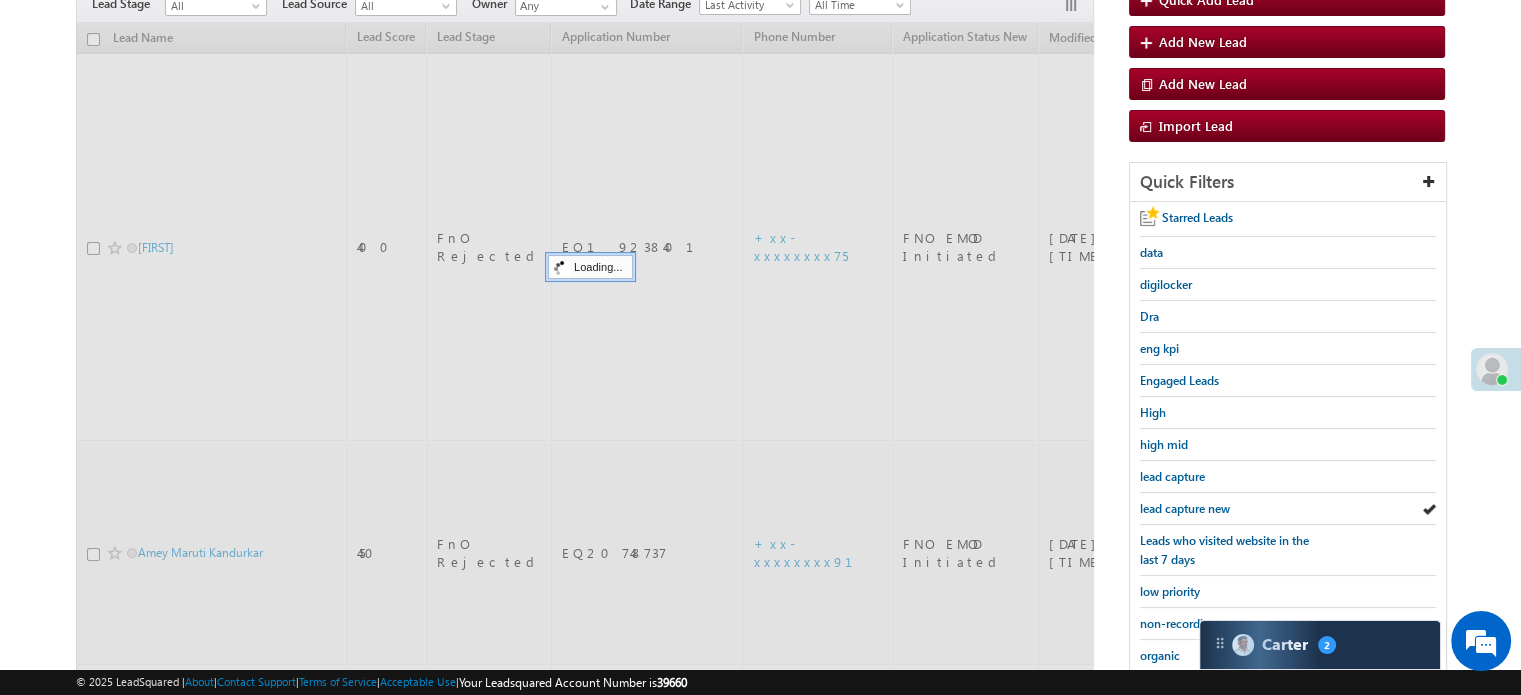 click on "lead capture new" at bounding box center [1185, 508] 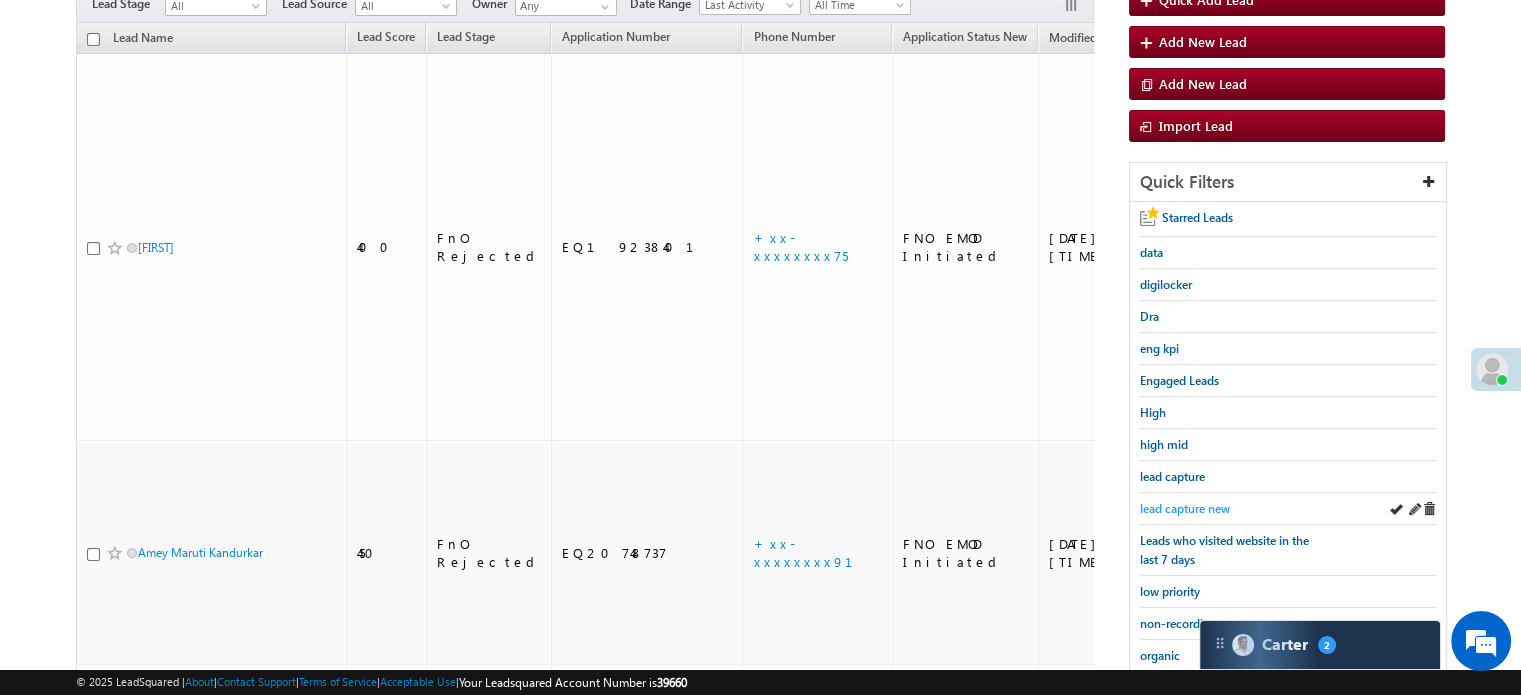 click on "lead capture new" at bounding box center (1185, 508) 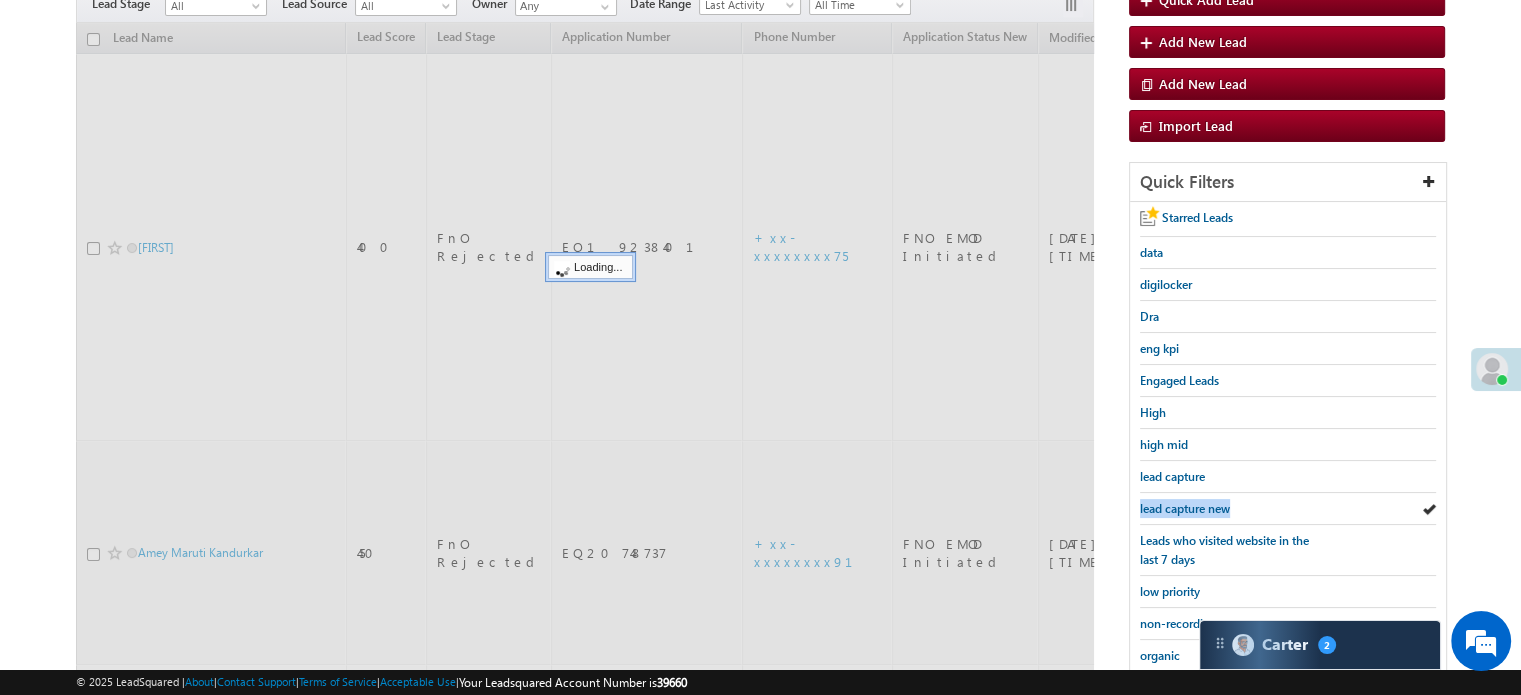 click on "lead capture new" at bounding box center (1185, 508) 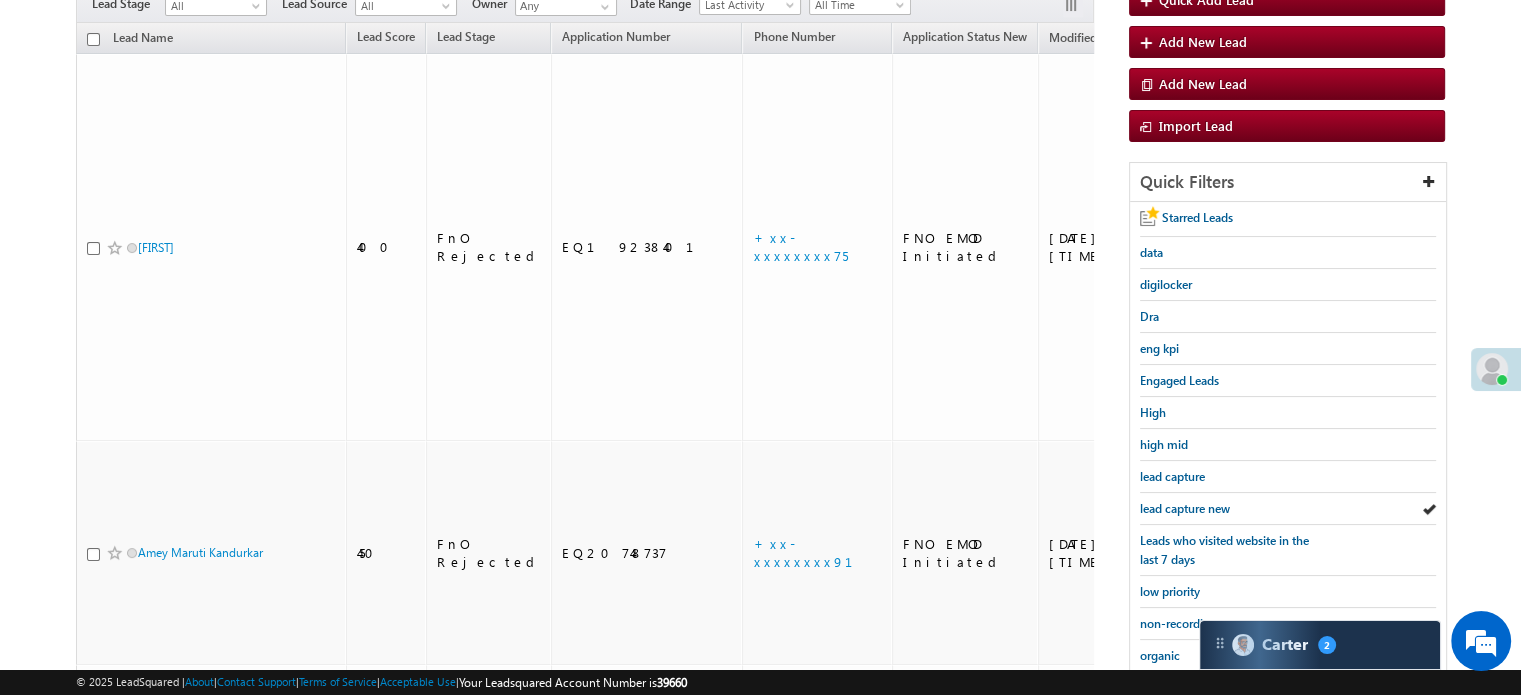 scroll, scrollTop: 400, scrollLeft: 0, axis: vertical 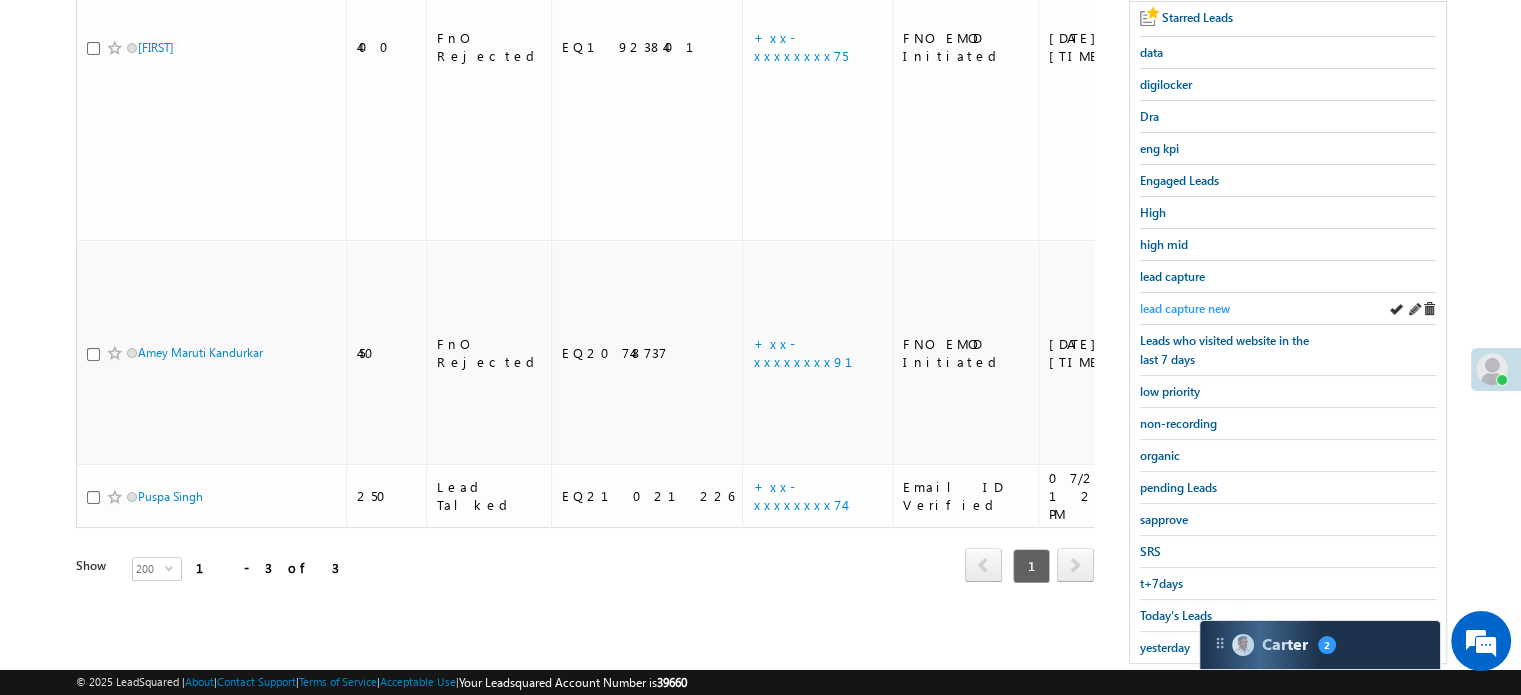 click on "lead capture new" at bounding box center (1185, 308) 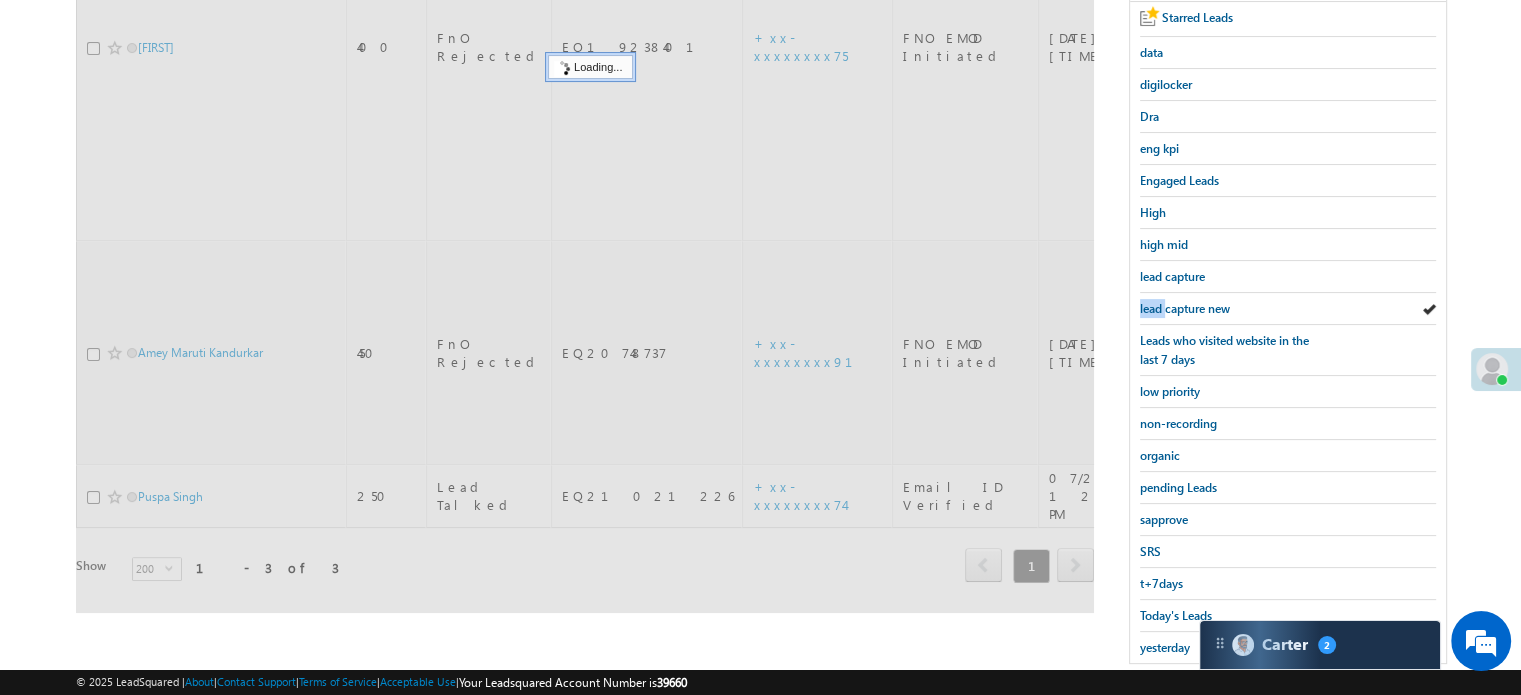 click on "lead capture new" at bounding box center (1185, 308) 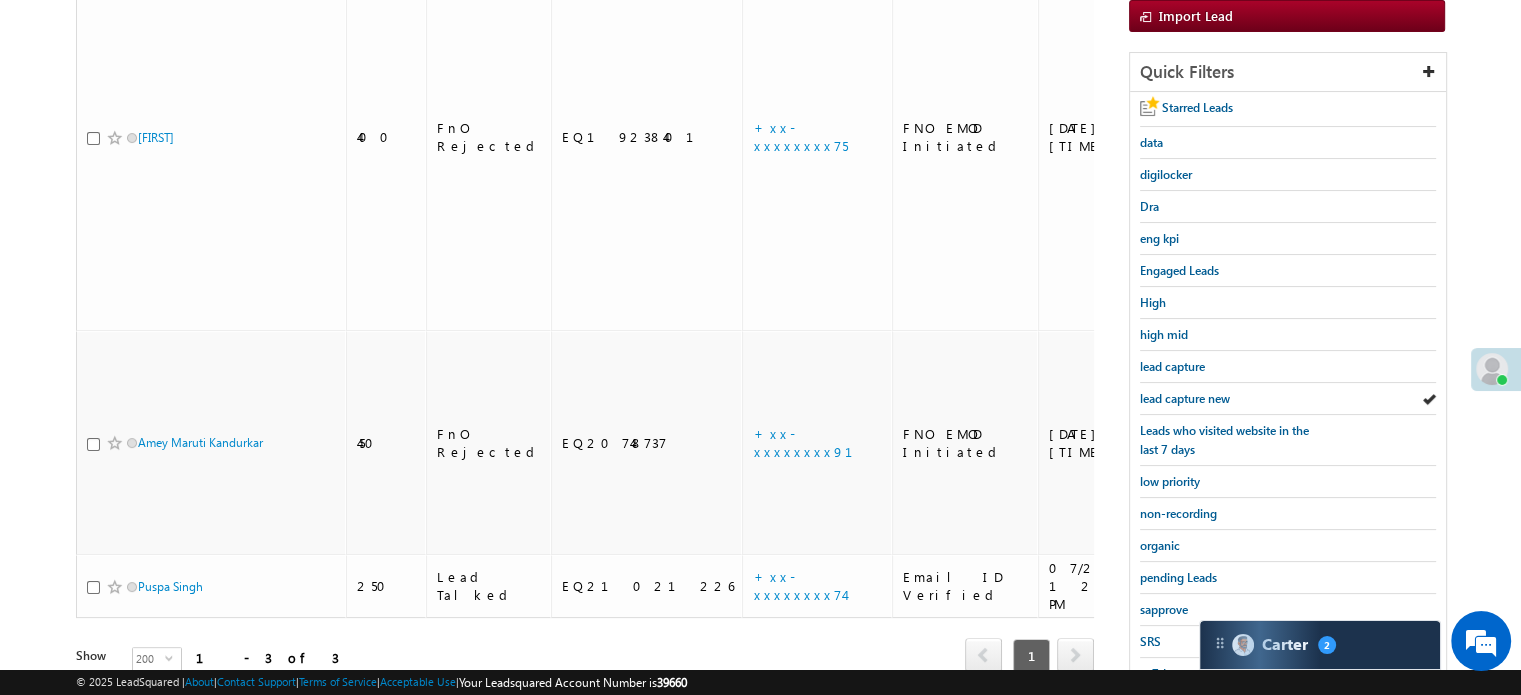 scroll, scrollTop: 129, scrollLeft: 0, axis: vertical 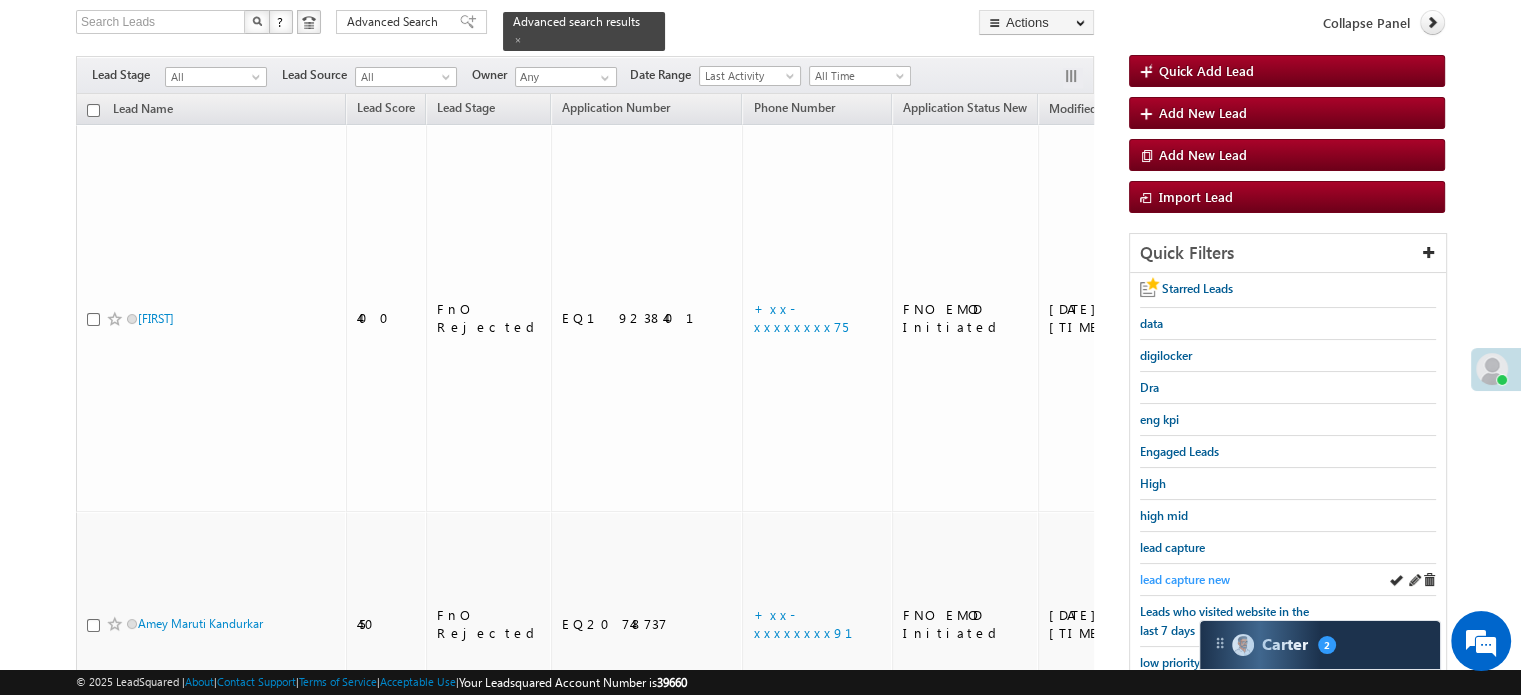 click on "lead capture new" at bounding box center (1185, 579) 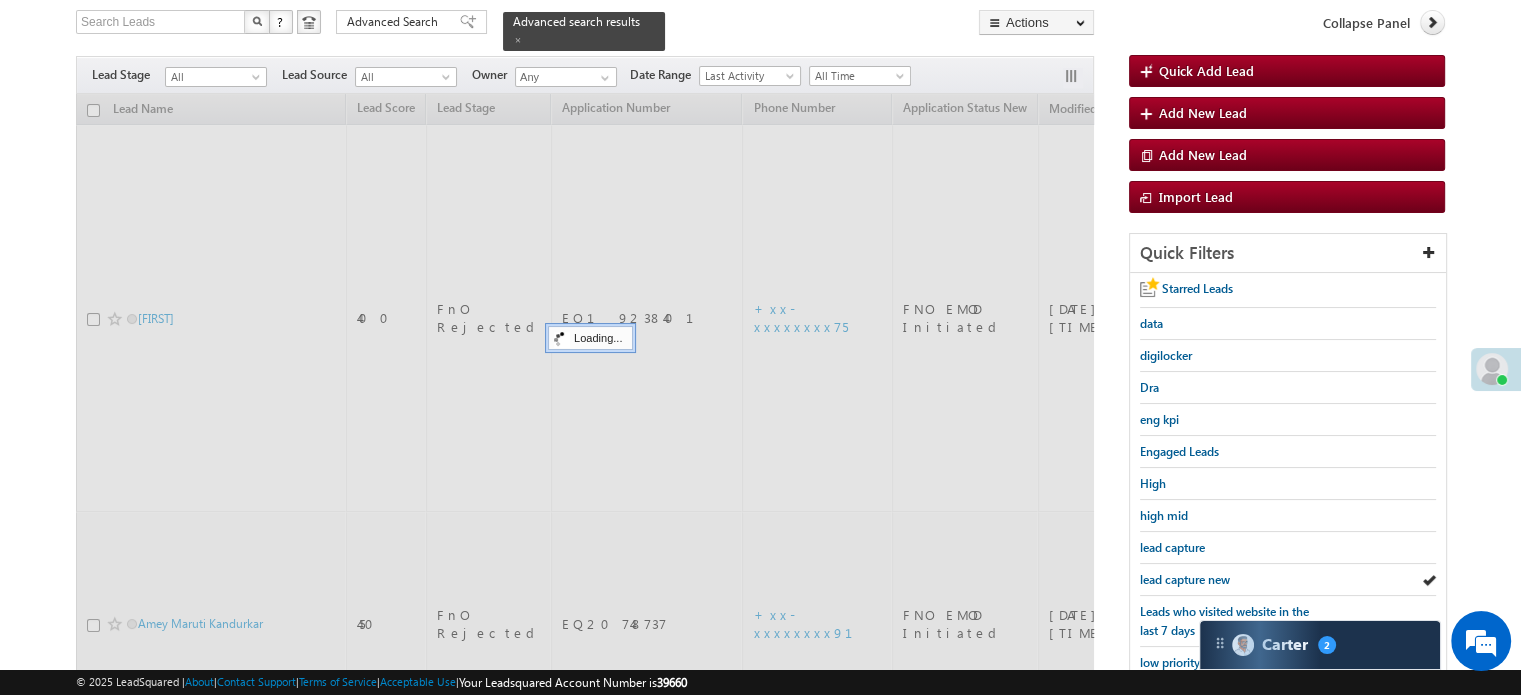 click on "lead capture new" at bounding box center [1185, 579] 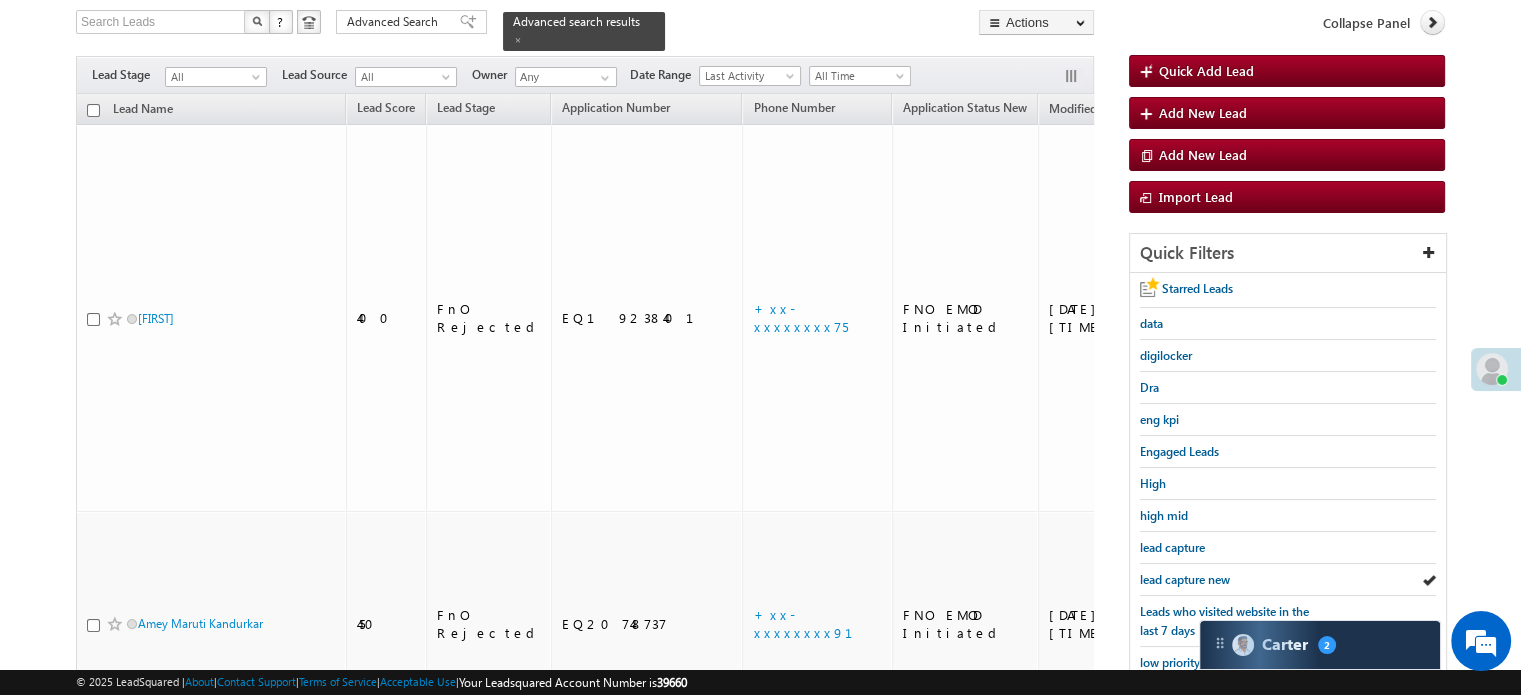 click on "lead capture new" at bounding box center (1185, 579) 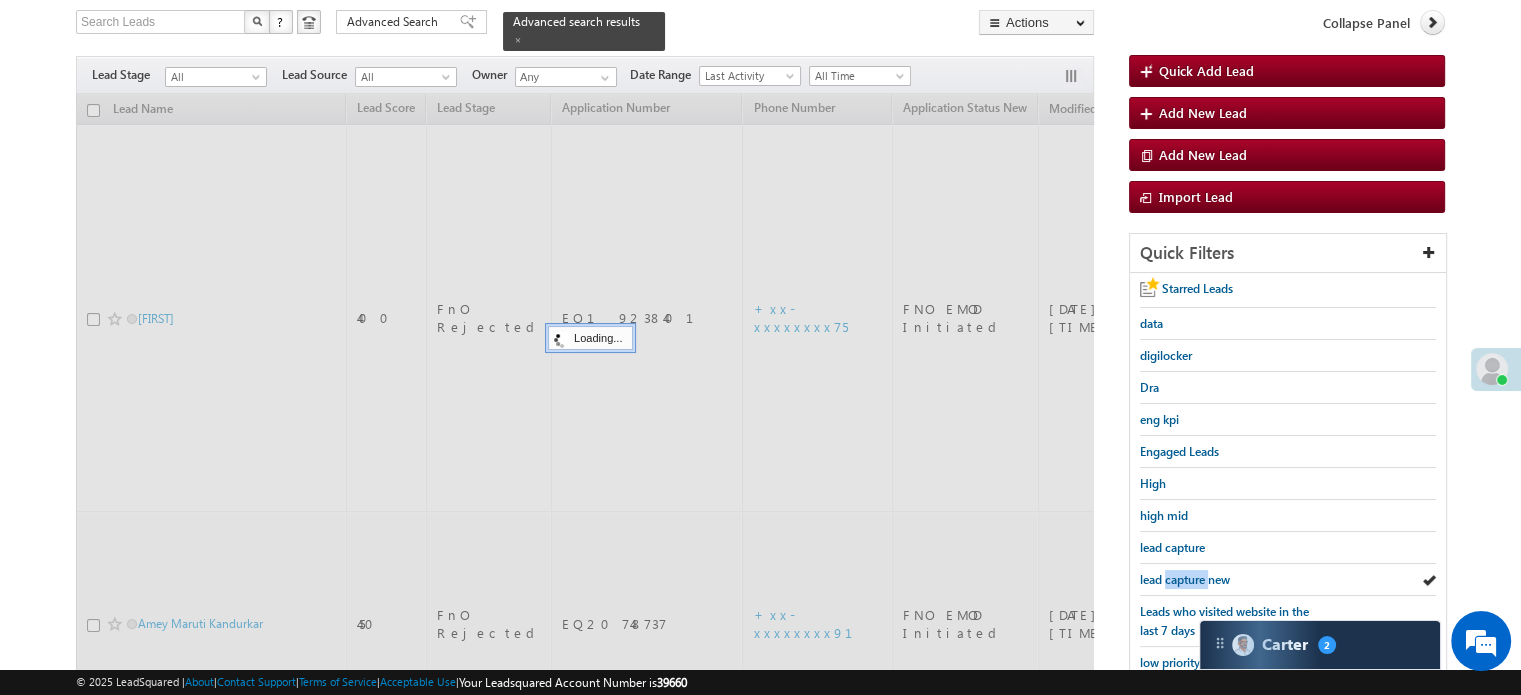 click on "lead capture new" at bounding box center [1185, 579] 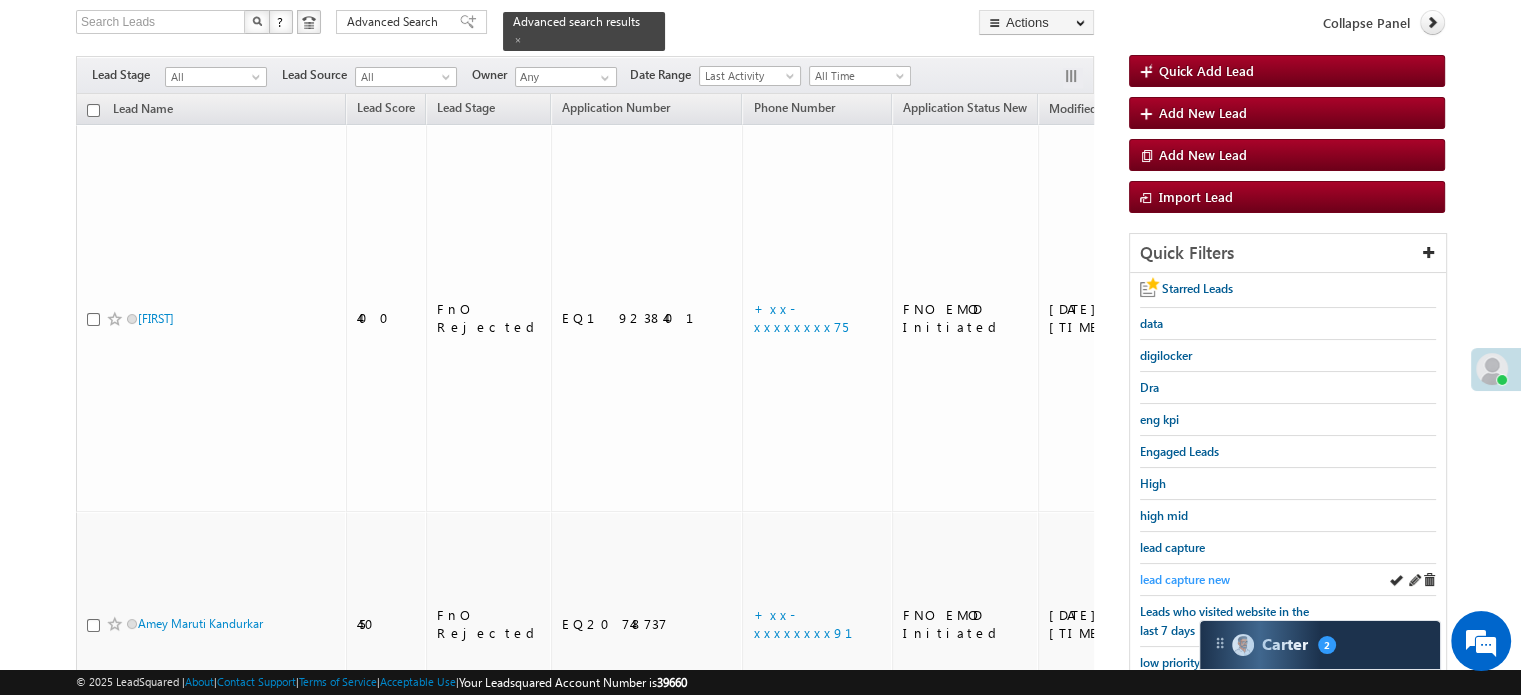 click on "lead capture new" at bounding box center (1185, 579) 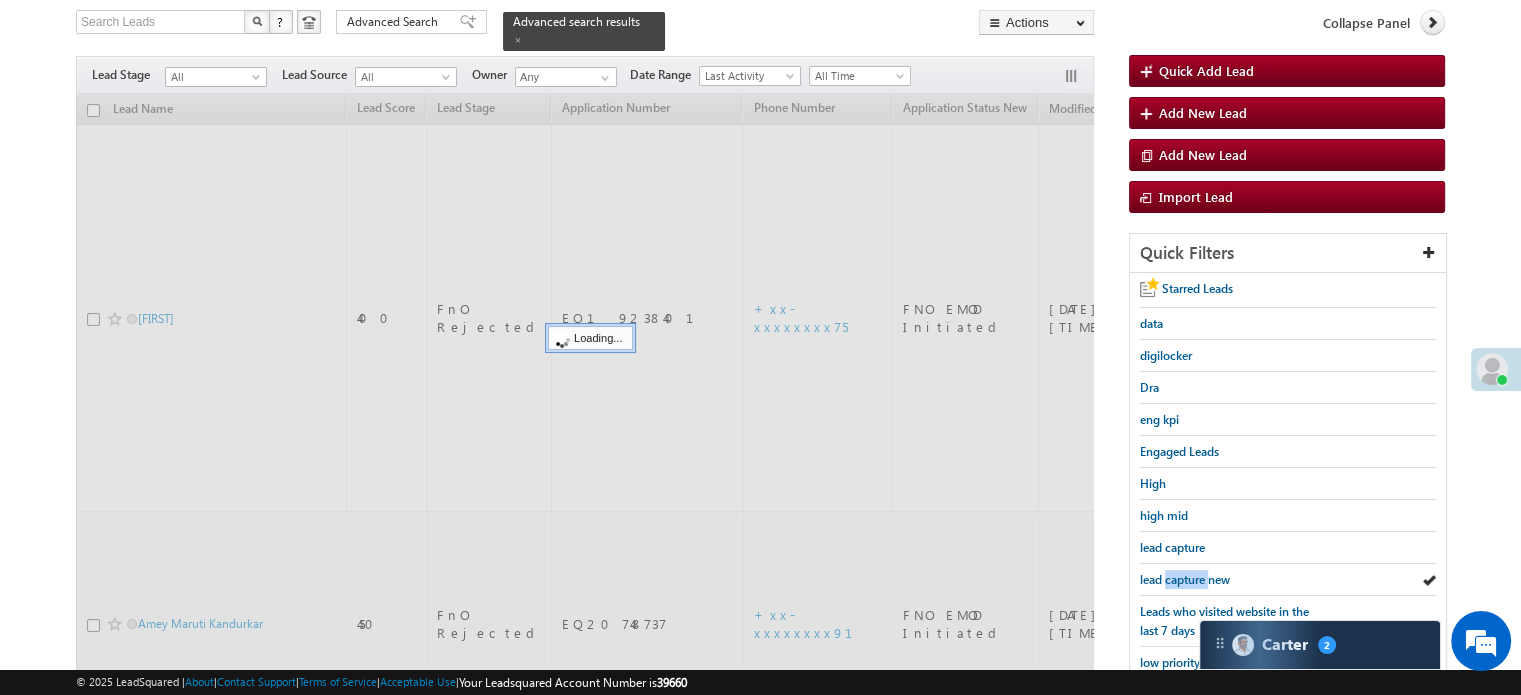 click on "lead capture new" at bounding box center [1185, 579] 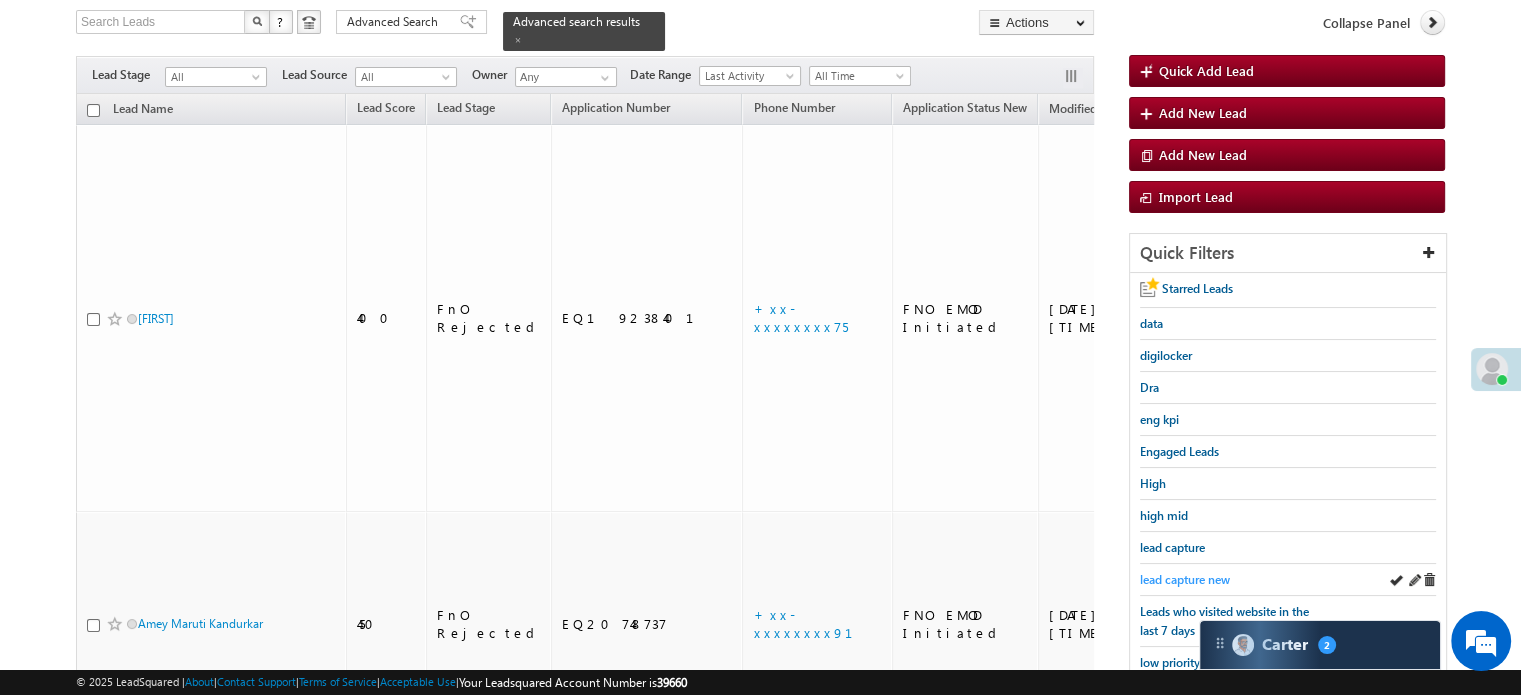 click on "lead capture new" at bounding box center [1185, 579] 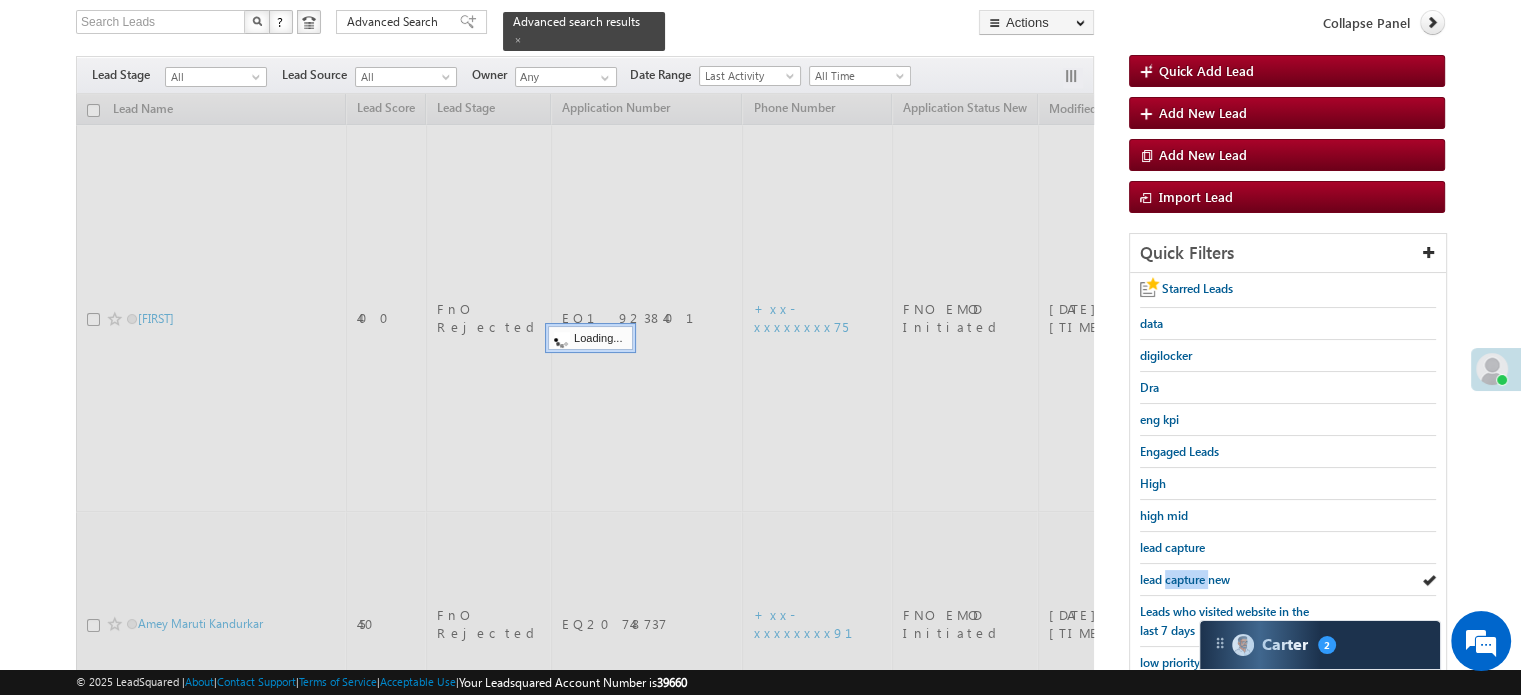 click on "lead capture new" at bounding box center (1185, 579) 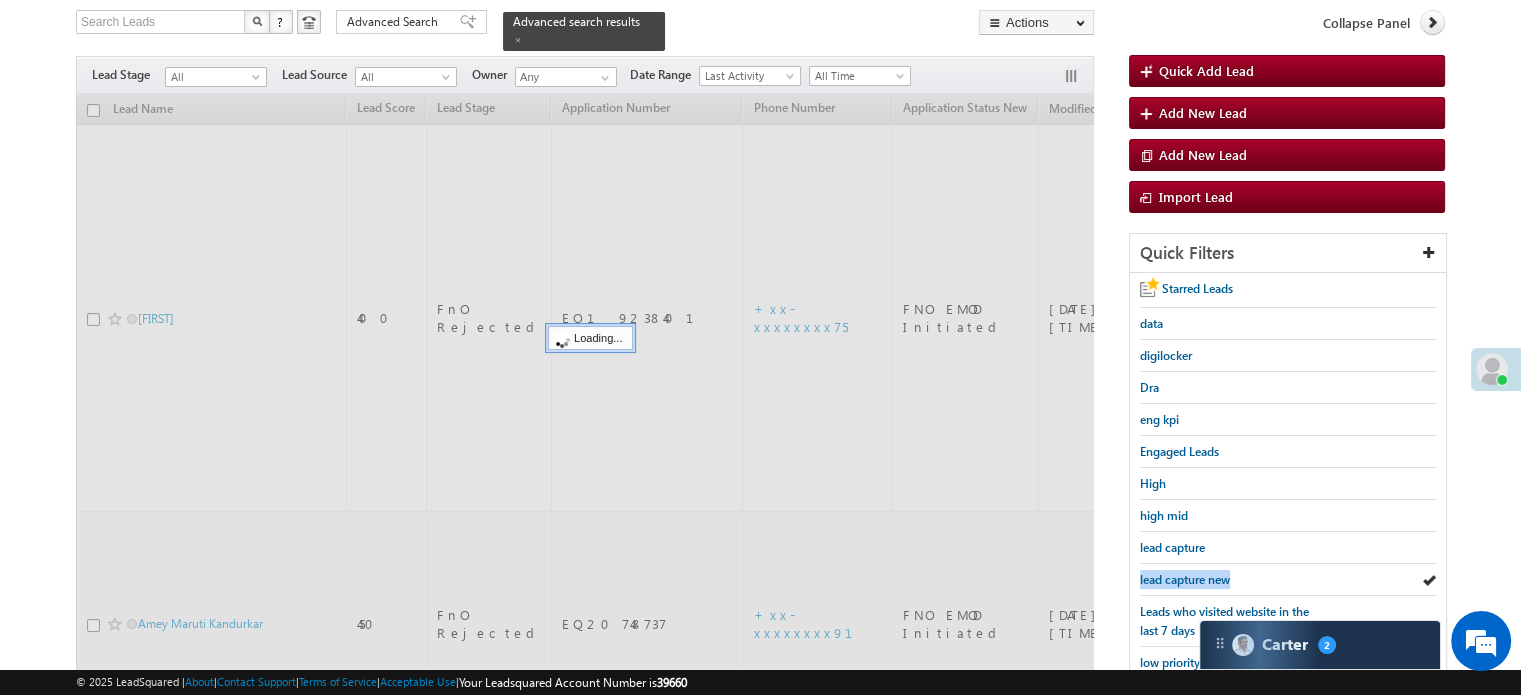 click on "lead capture new" at bounding box center (1185, 579) 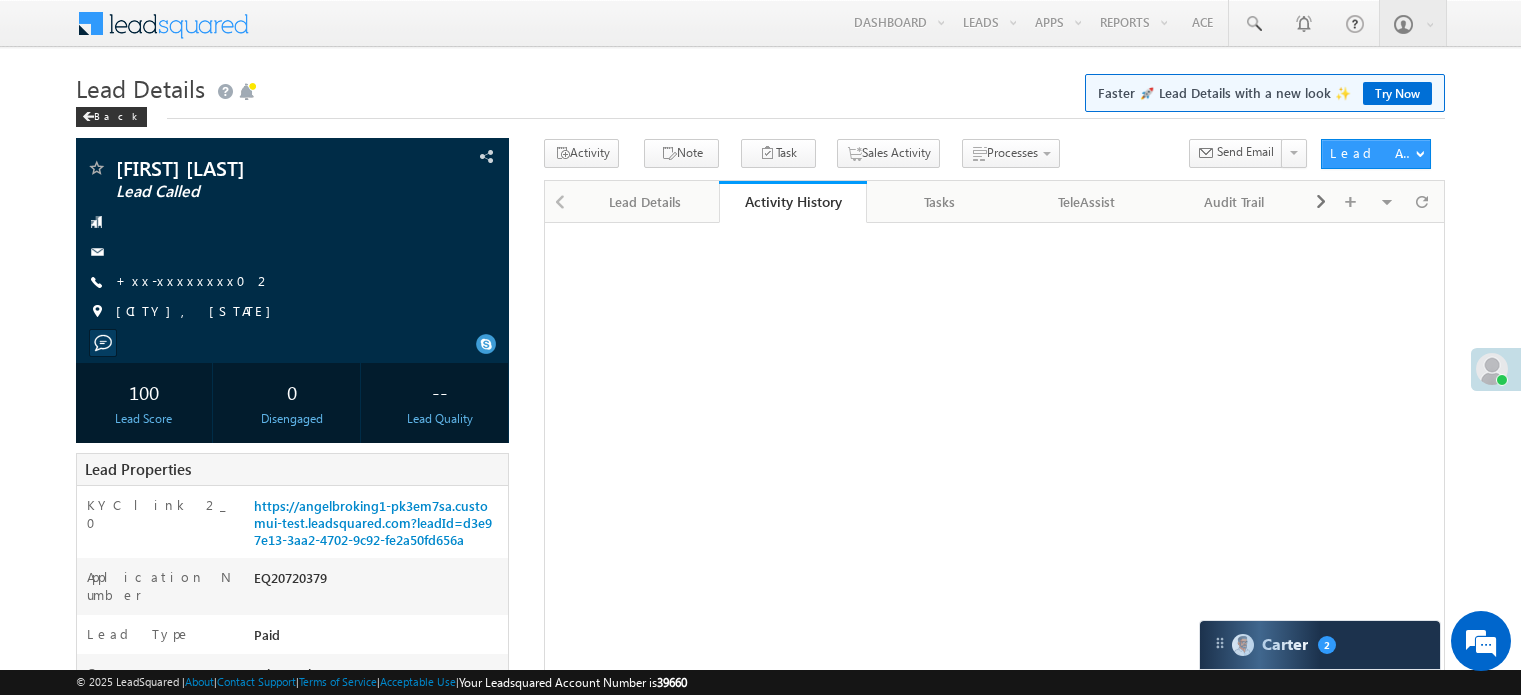 scroll, scrollTop: 0, scrollLeft: 0, axis: both 